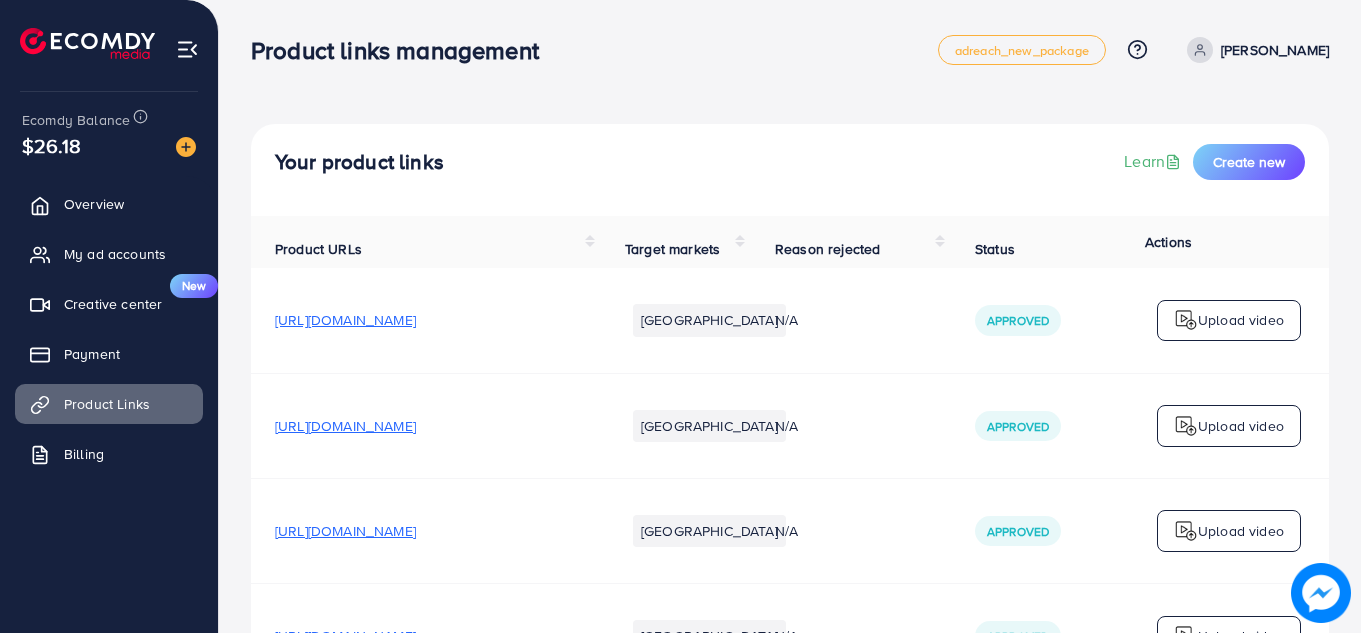 scroll, scrollTop: 0, scrollLeft: 0, axis: both 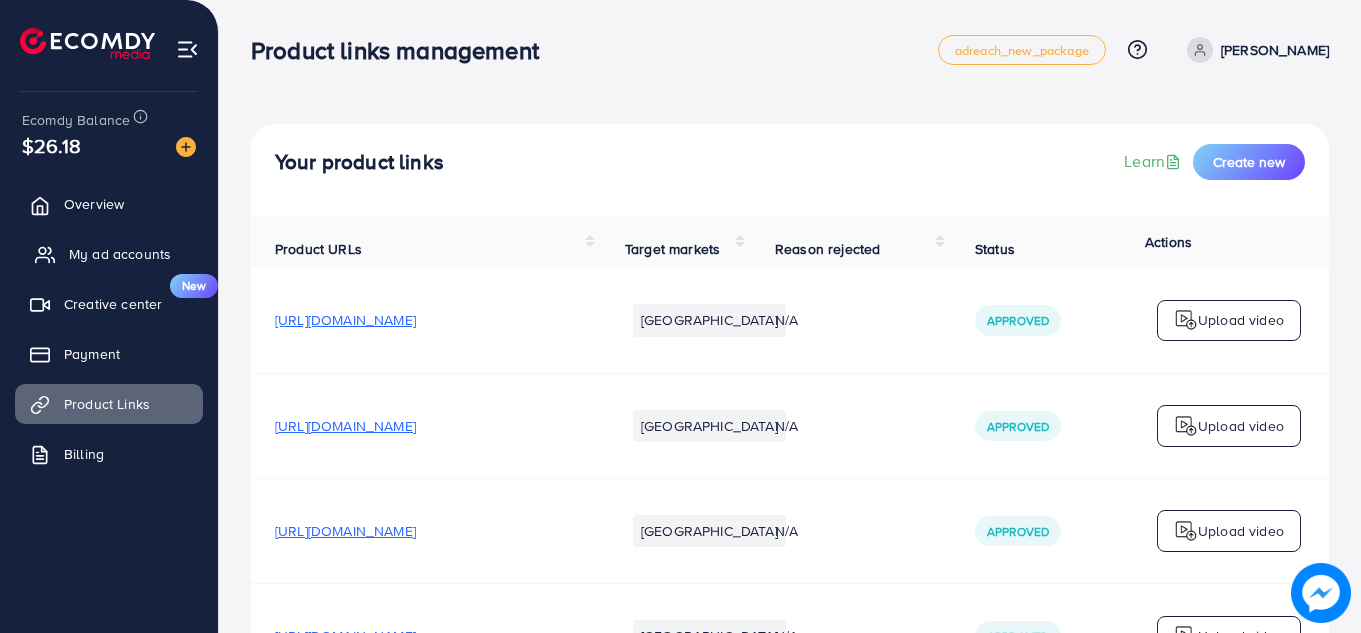 click on "My ad accounts" at bounding box center [120, 254] 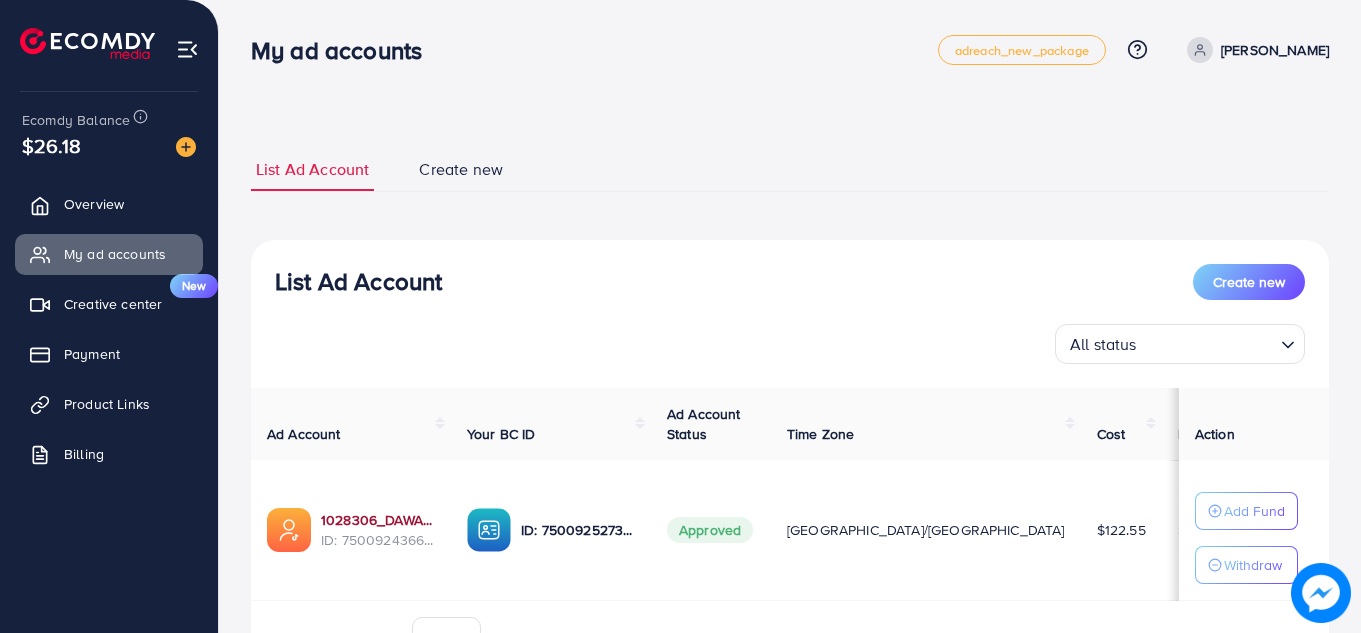 click on "1028306_DAWAR_1746445311983" at bounding box center (378, 520) 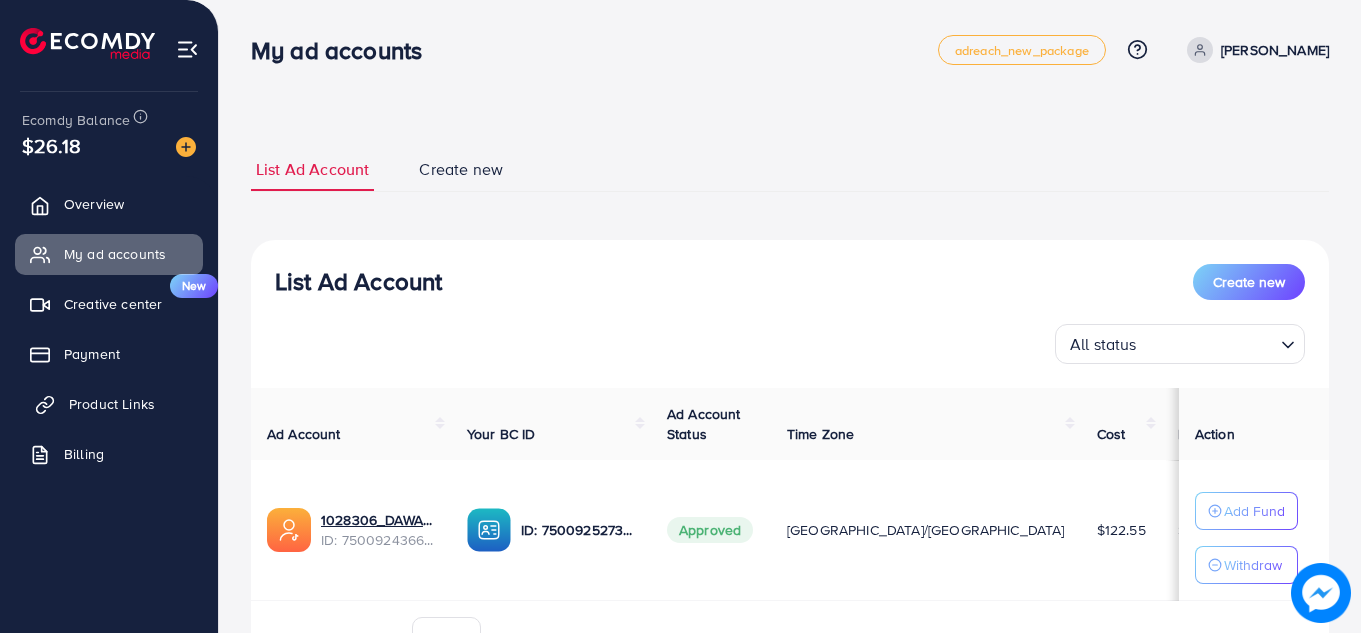 click on "Product Links" at bounding box center [109, 404] 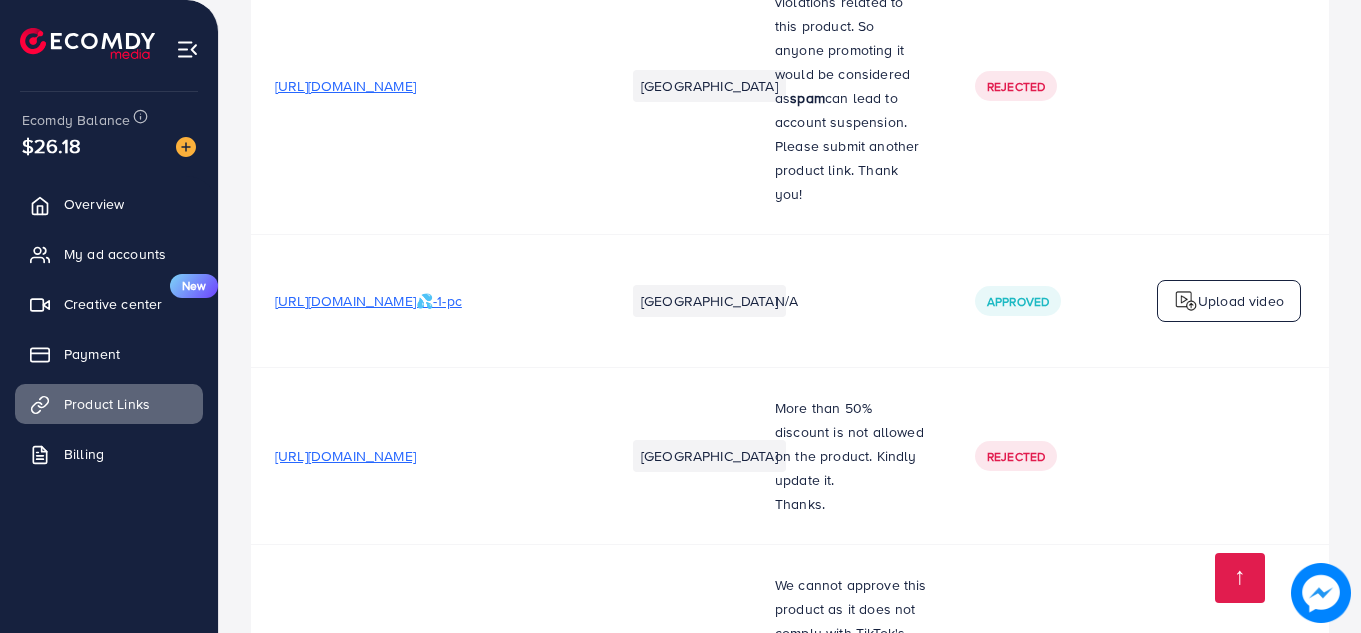 scroll, scrollTop: 1038, scrollLeft: 0, axis: vertical 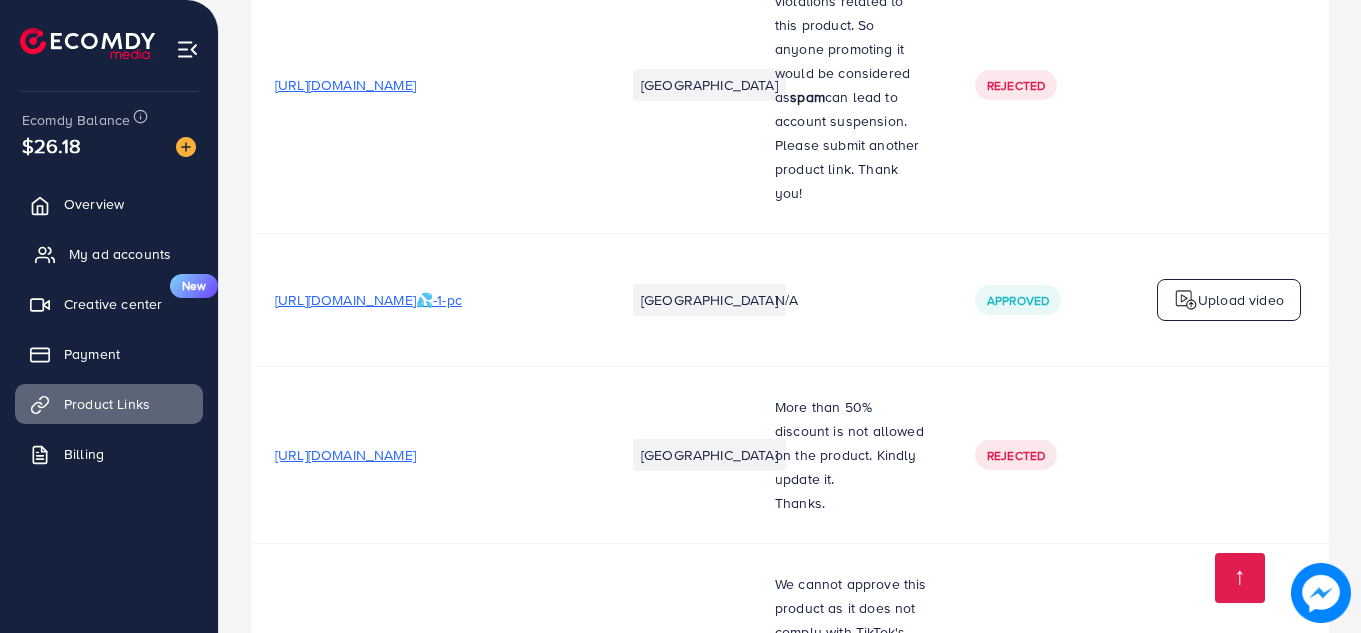 click on "My ad accounts" at bounding box center [120, 254] 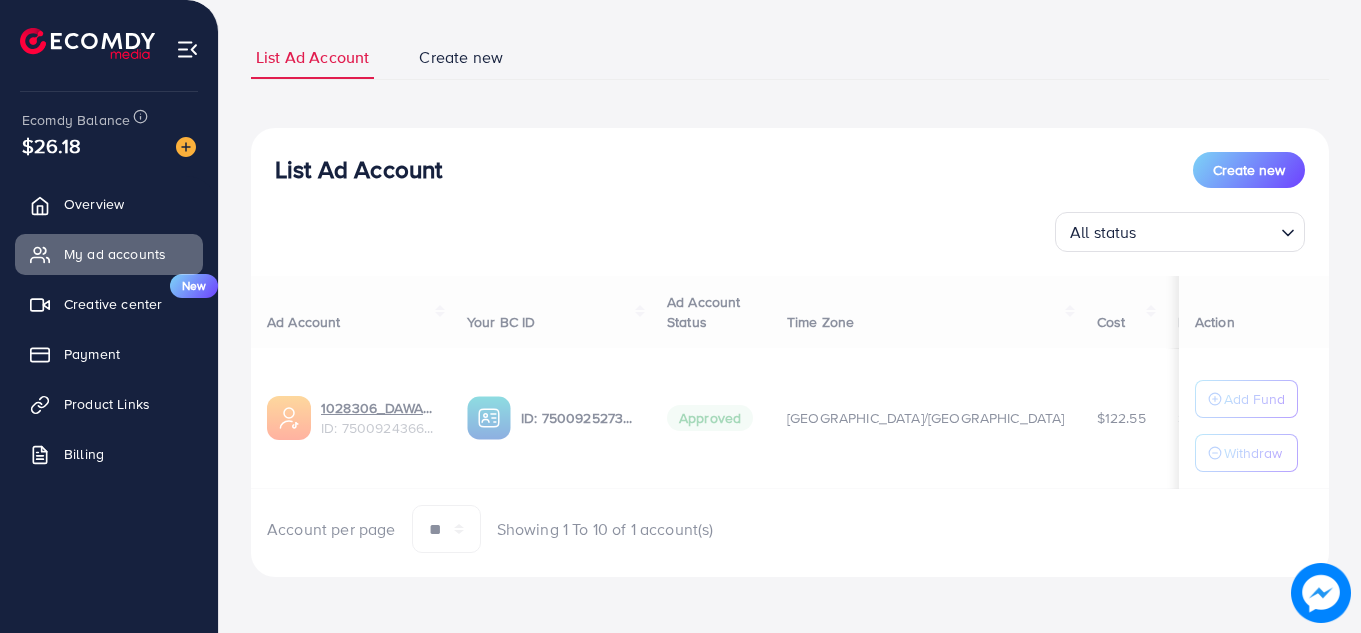 scroll, scrollTop: 0, scrollLeft: 0, axis: both 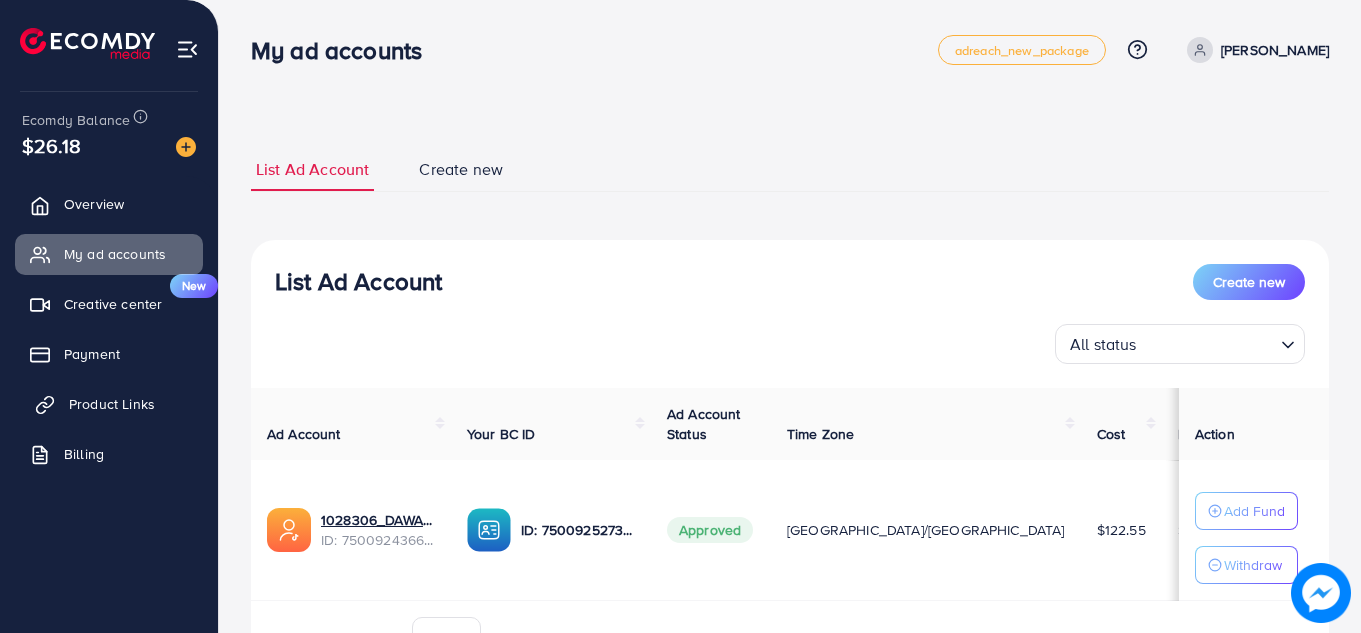 click on "Product Links" at bounding box center [112, 404] 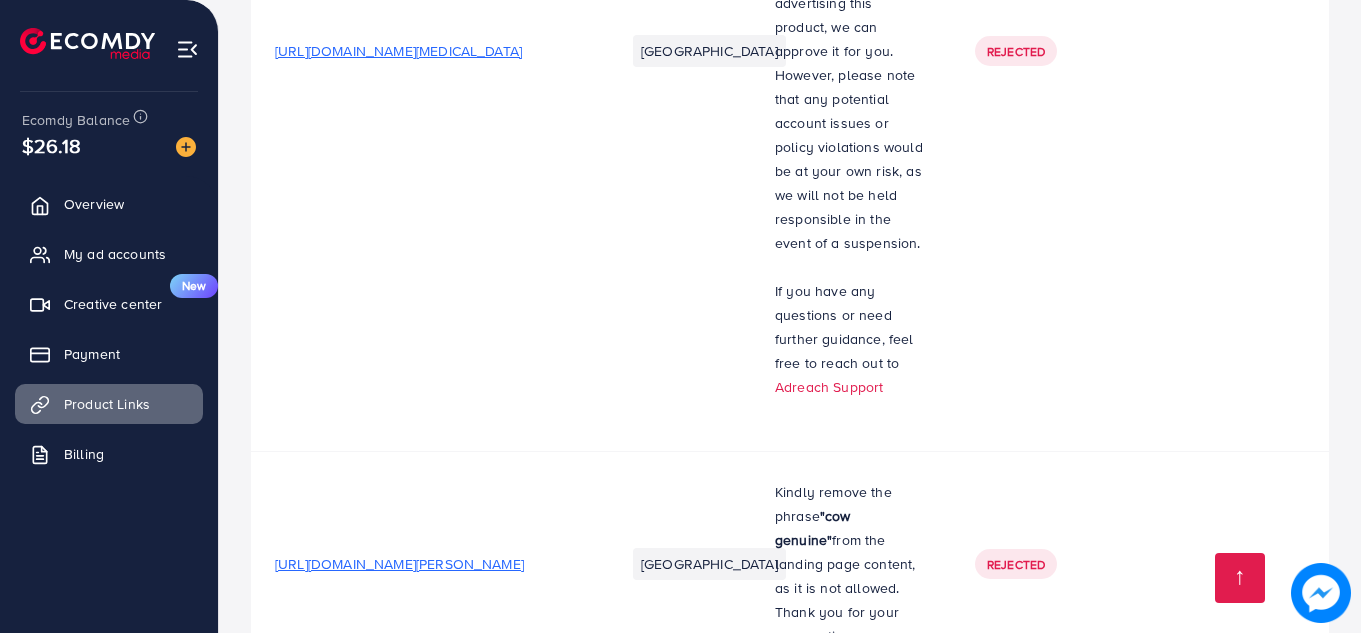 scroll, scrollTop: 4573, scrollLeft: 0, axis: vertical 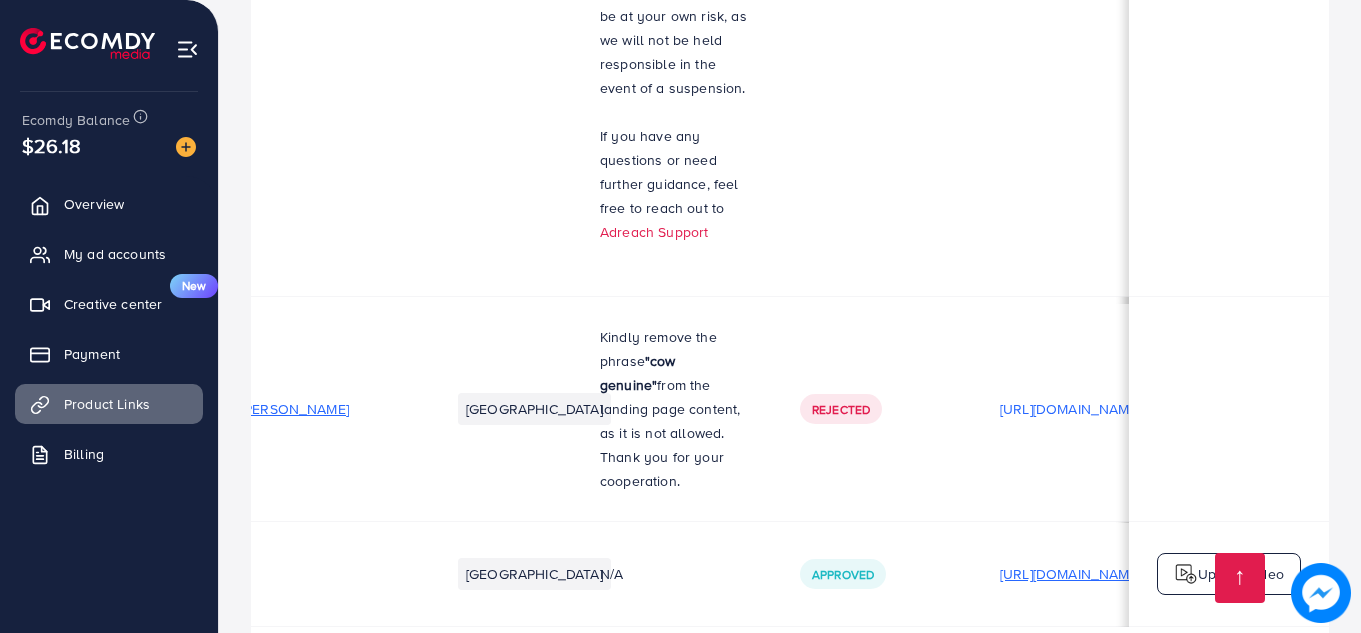 click on "[URL][DOMAIN_NAME]" at bounding box center (1070, 574) 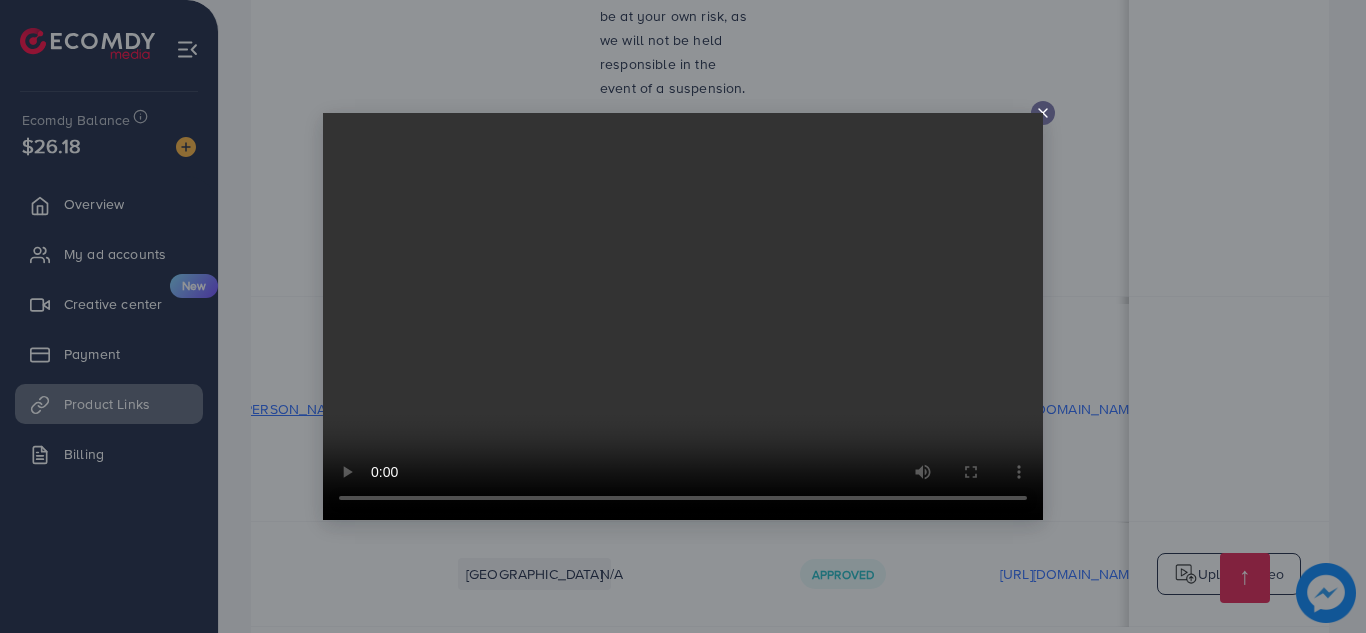 click 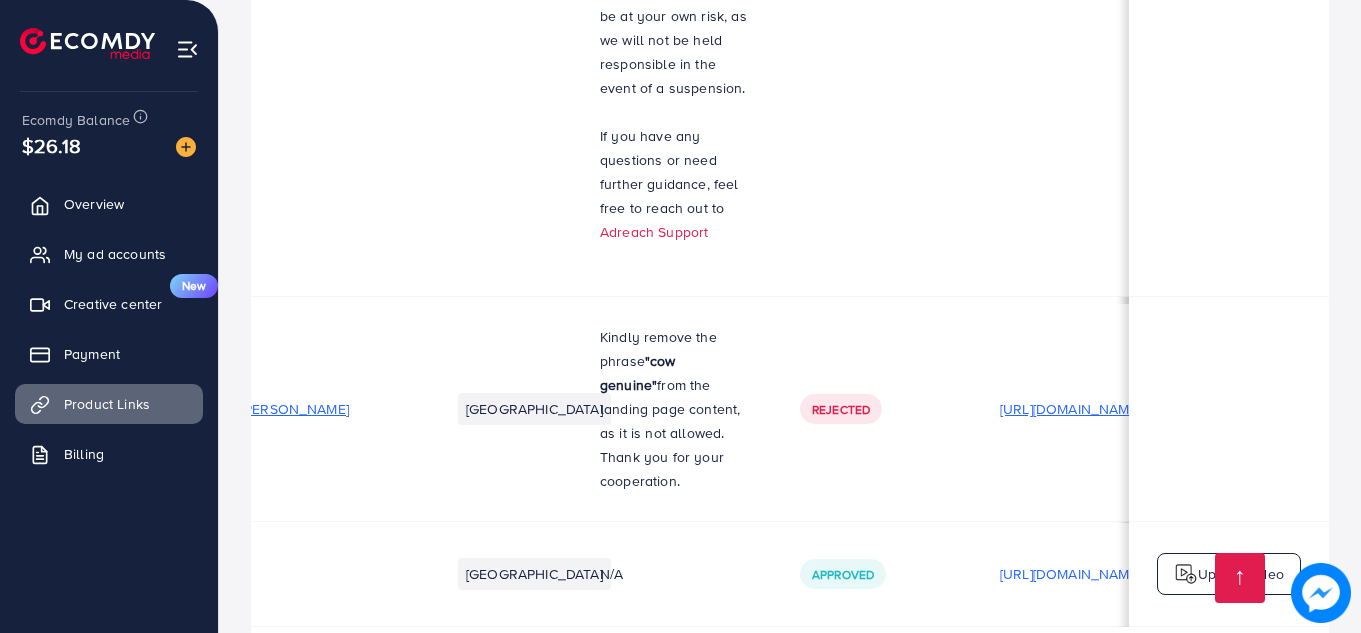 click on "[URL][DOMAIN_NAME]" at bounding box center [1070, 409] 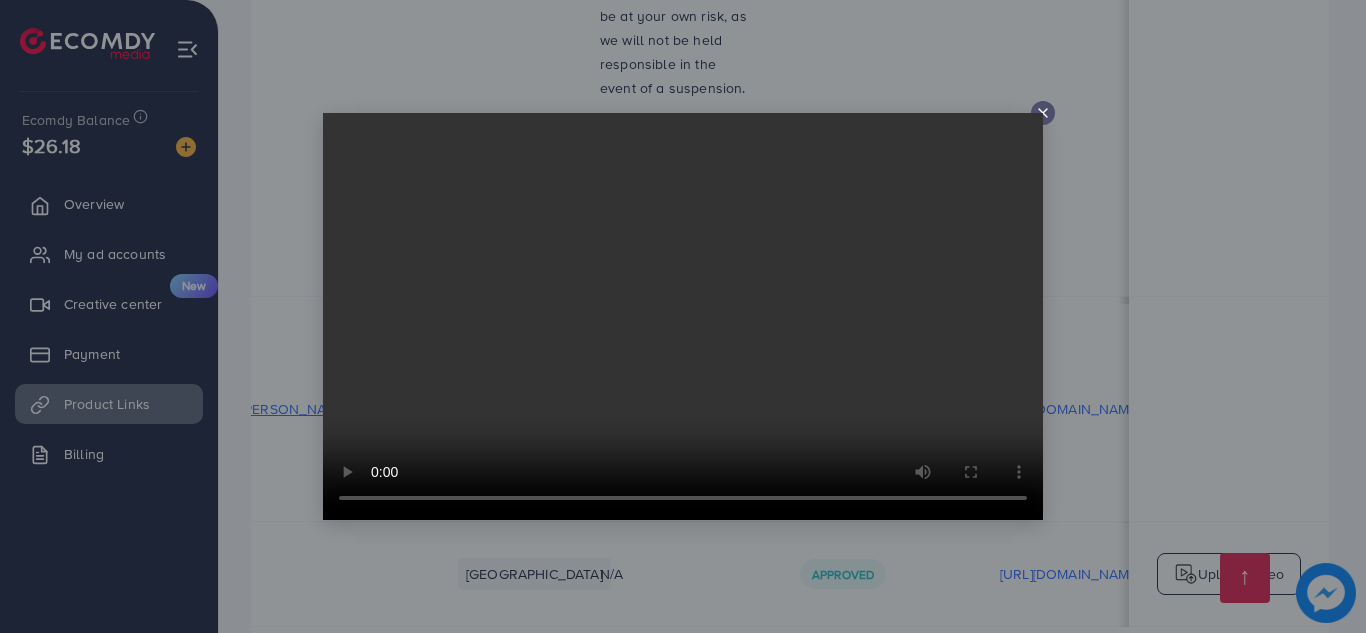 click 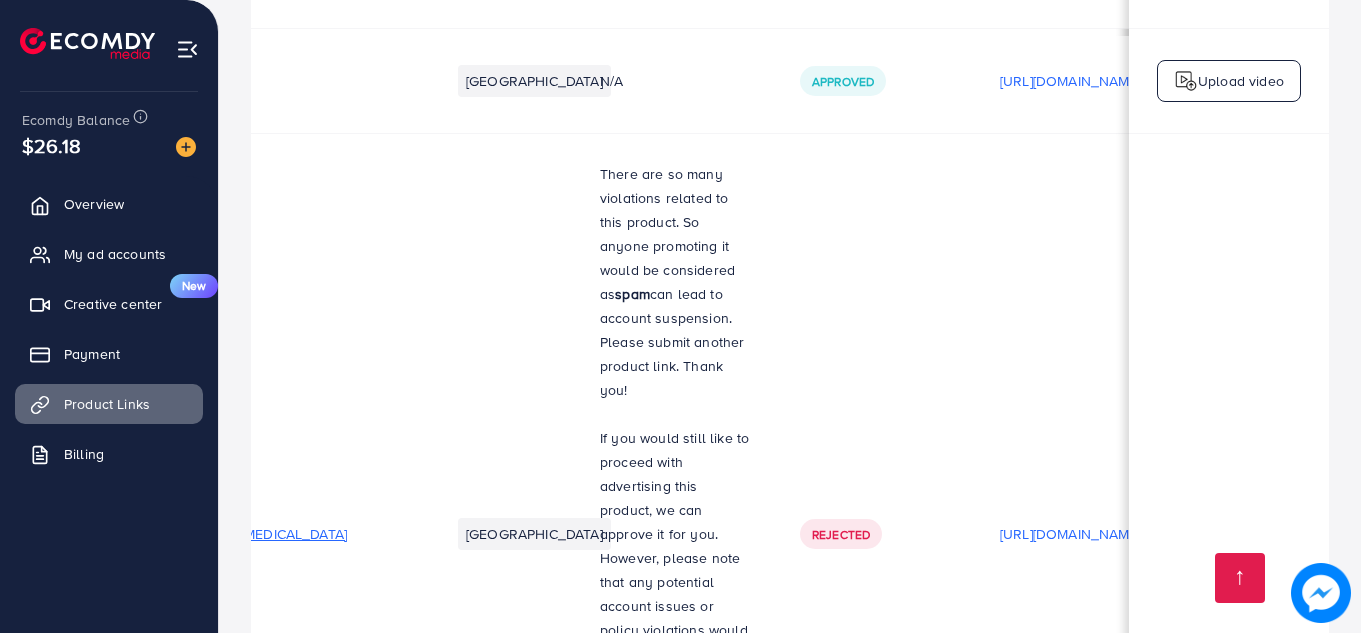 scroll, scrollTop: 3934, scrollLeft: 0, axis: vertical 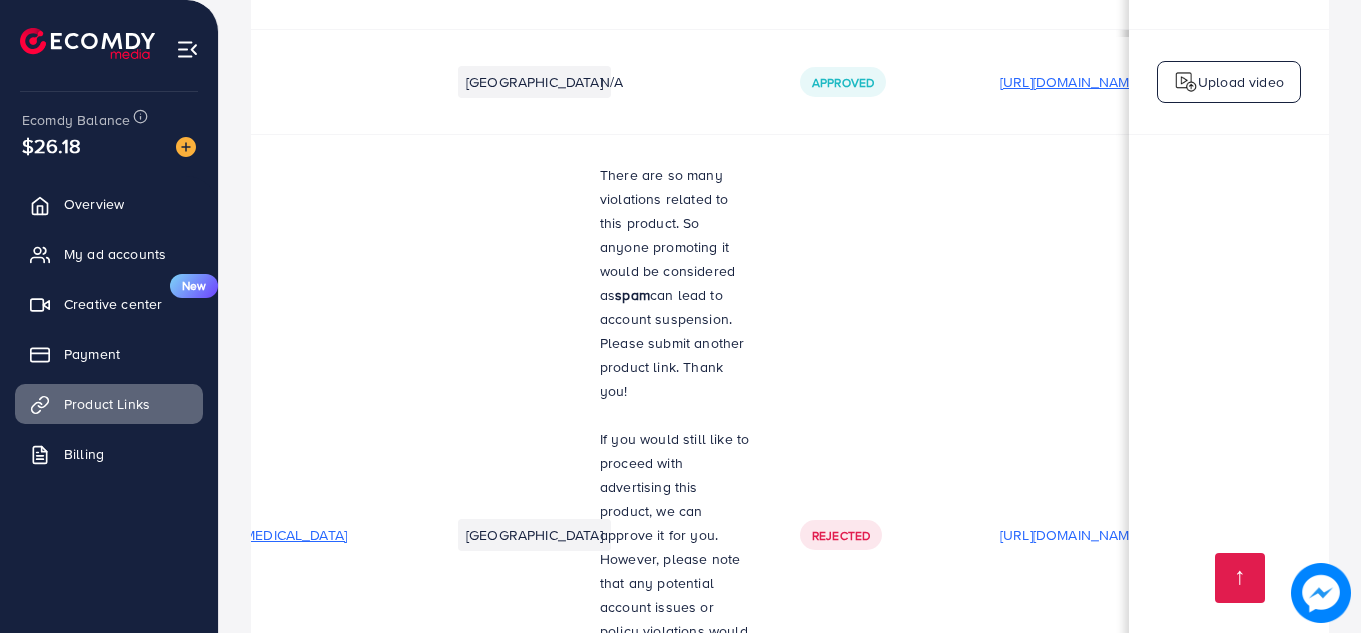 click on "[URL][DOMAIN_NAME]" at bounding box center (1070, 82) 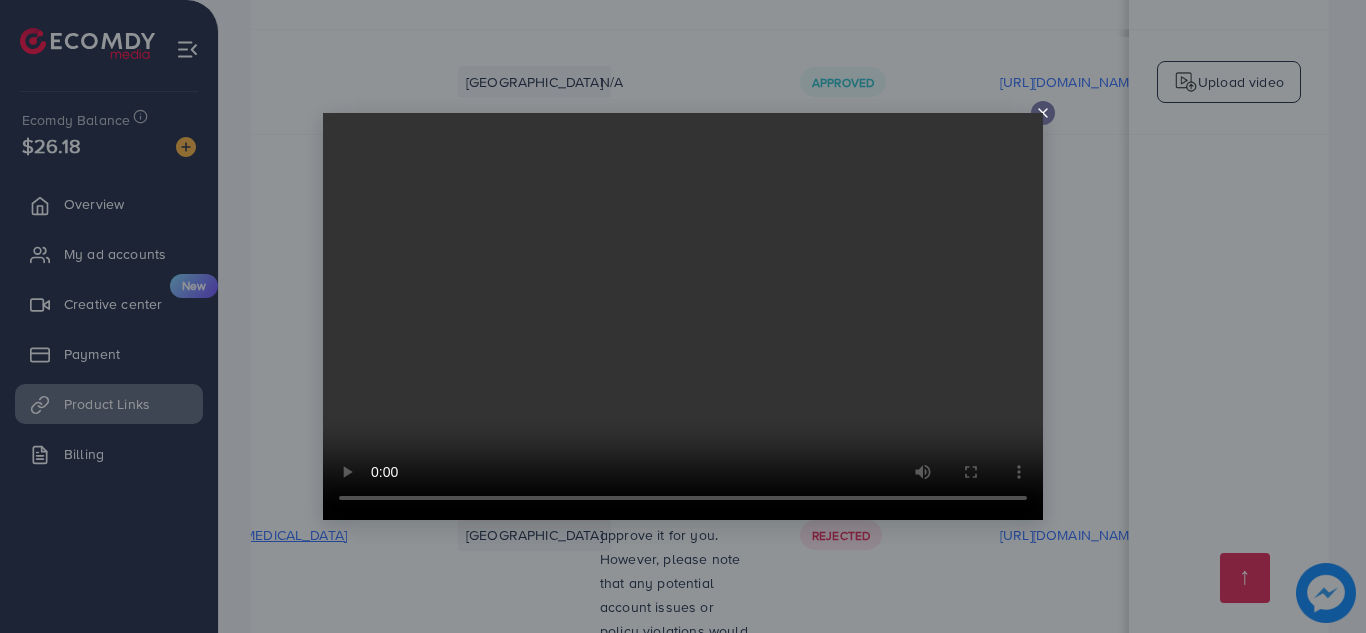 click 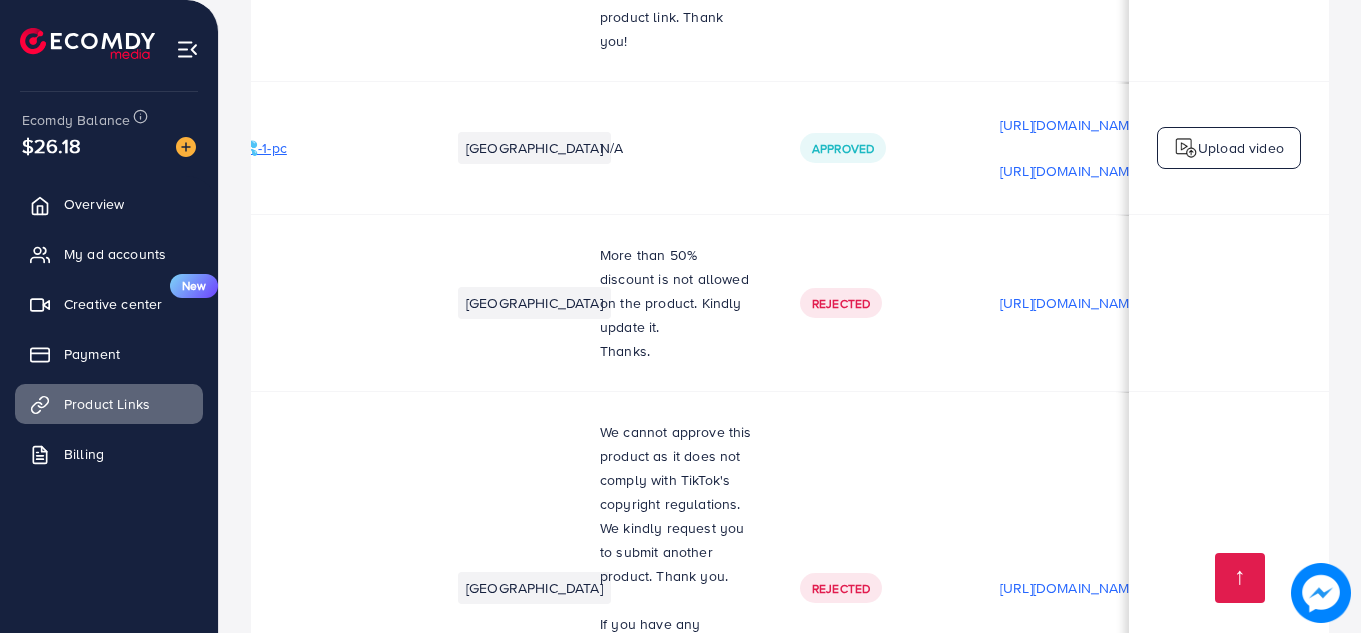 scroll, scrollTop: 1189, scrollLeft: 0, axis: vertical 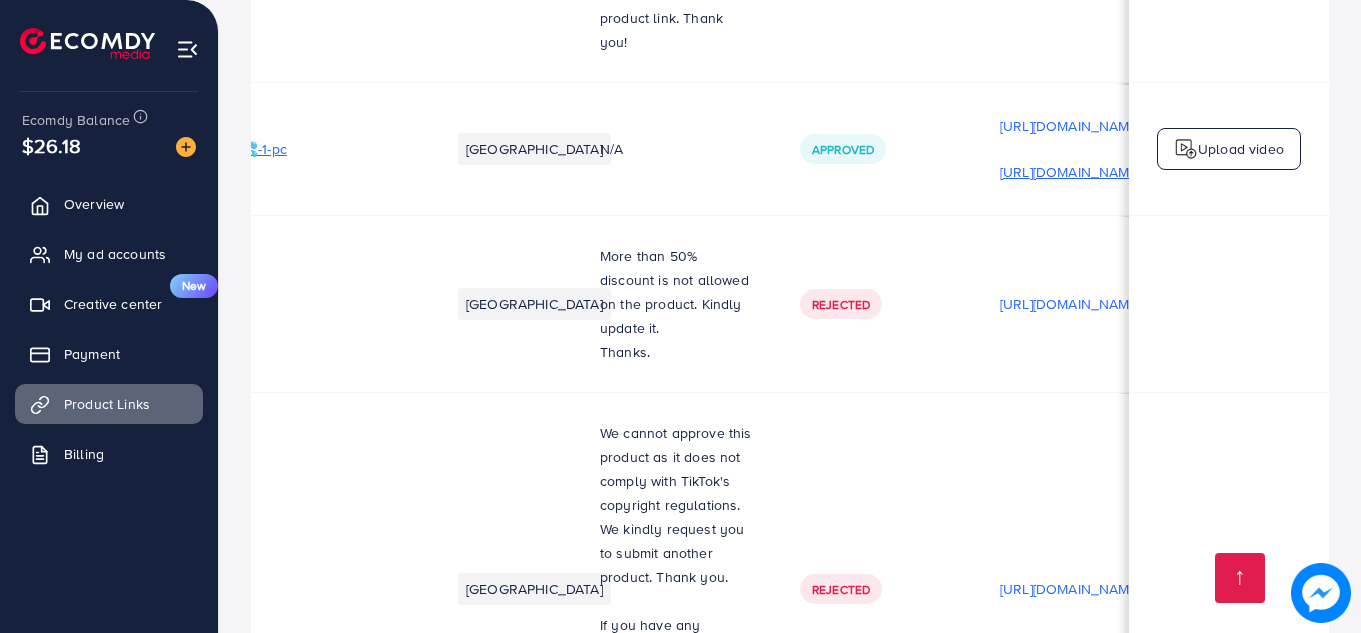 click on "[URL][DOMAIN_NAME]" at bounding box center [1070, 172] 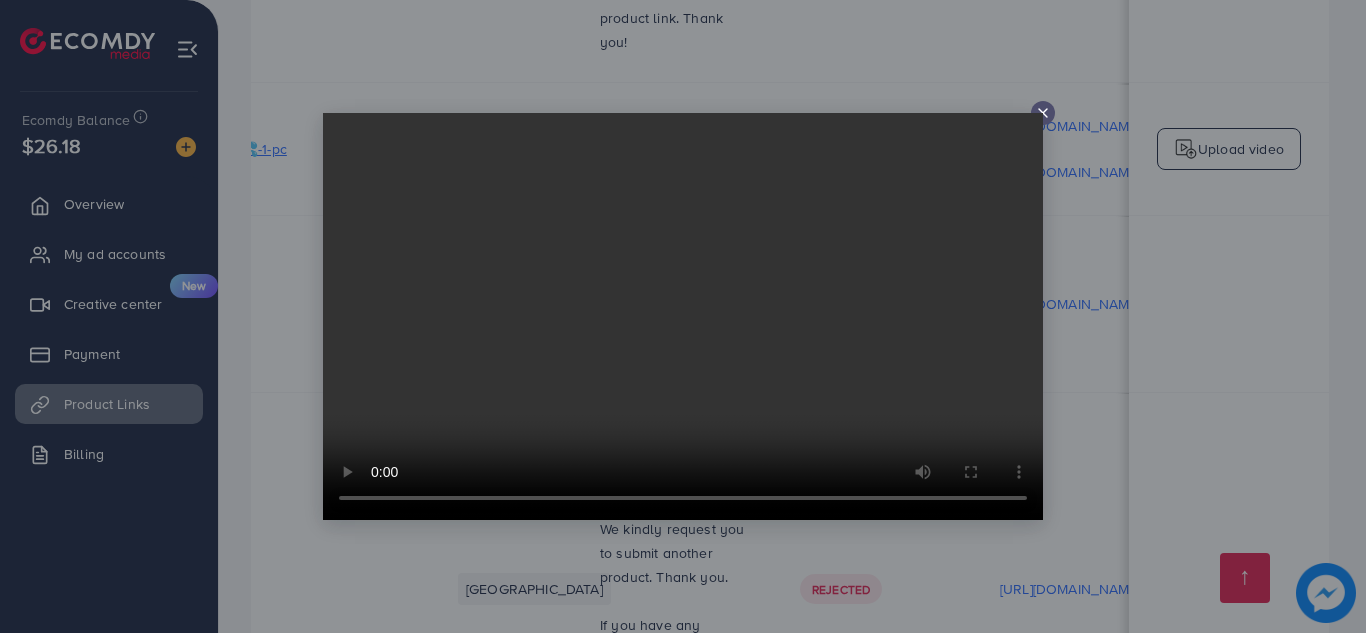 click 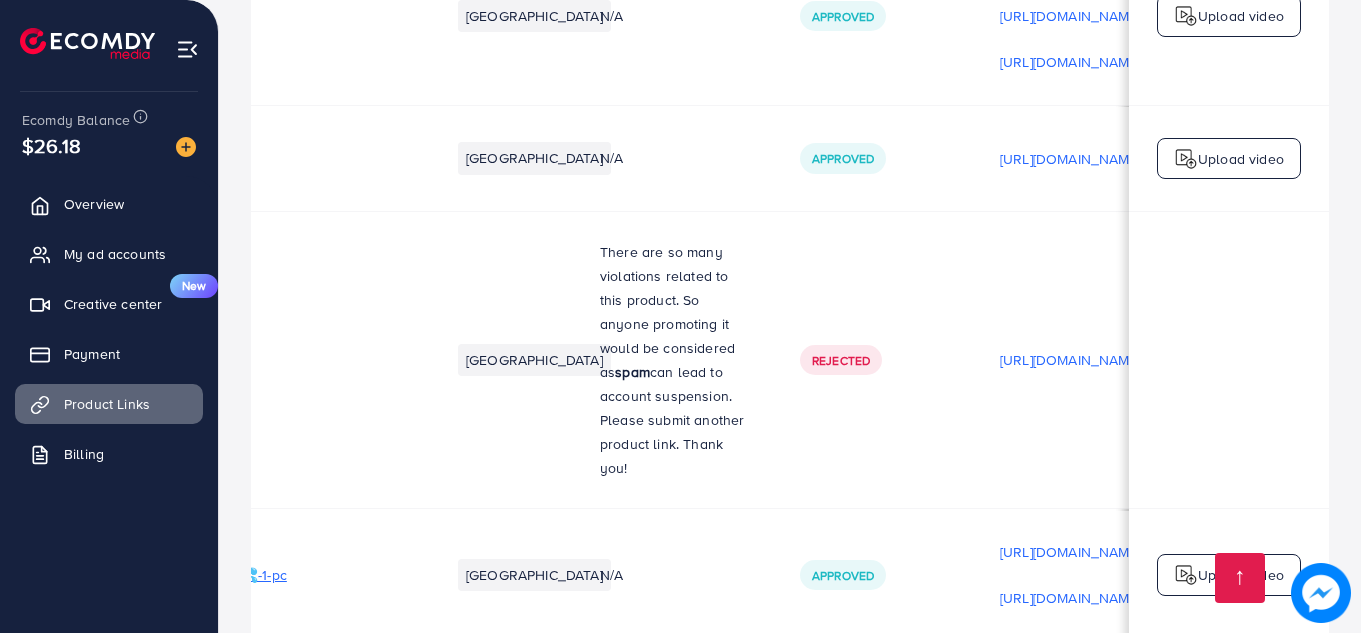 scroll, scrollTop: 762, scrollLeft: 0, axis: vertical 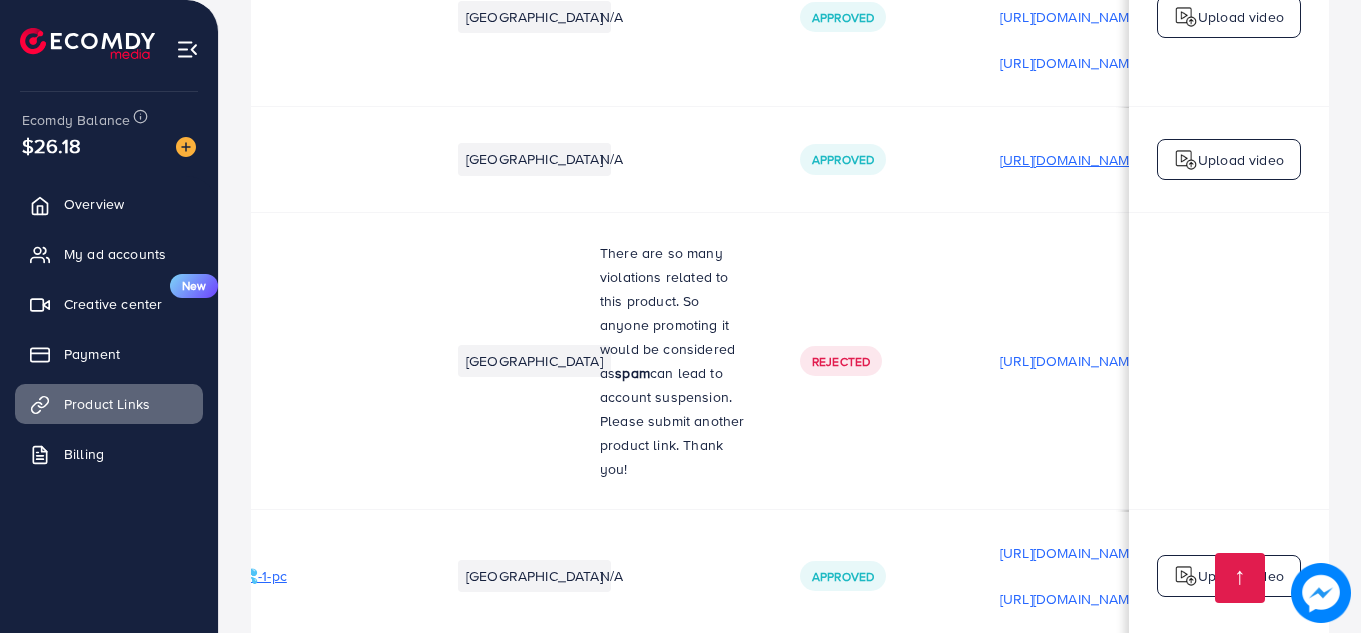 click on "[URL][DOMAIN_NAME]" at bounding box center (1070, 160) 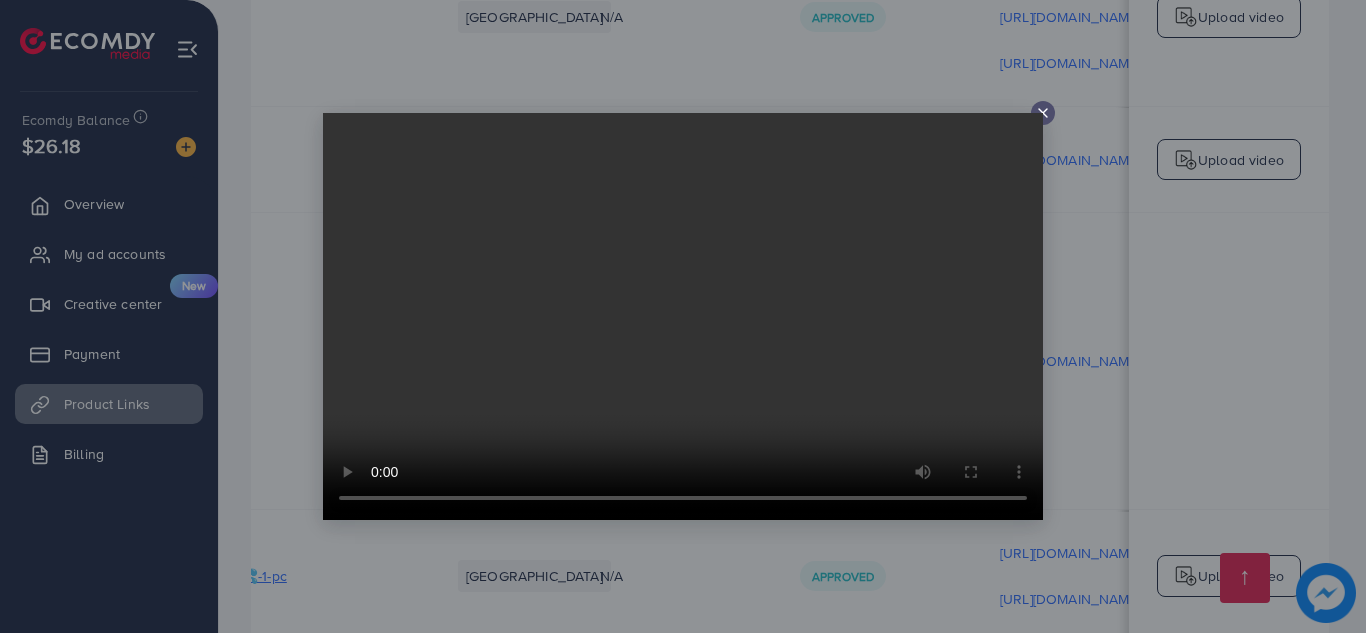 click 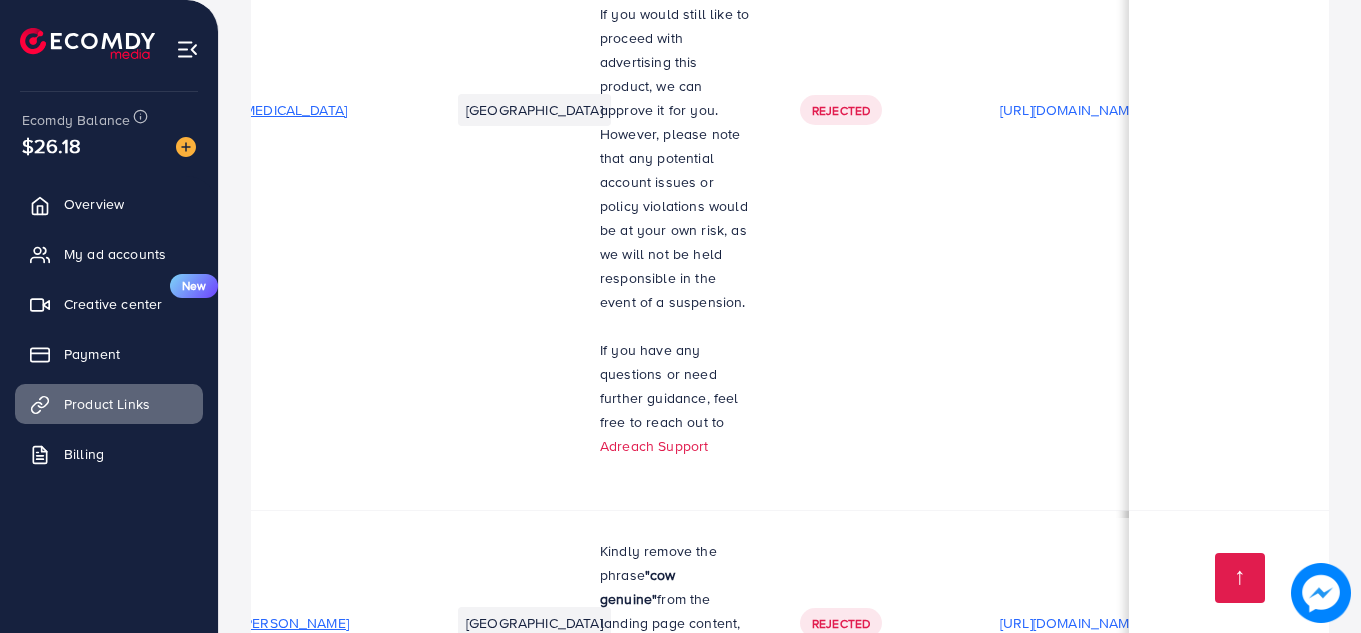 scroll, scrollTop: 4360, scrollLeft: 0, axis: vertical 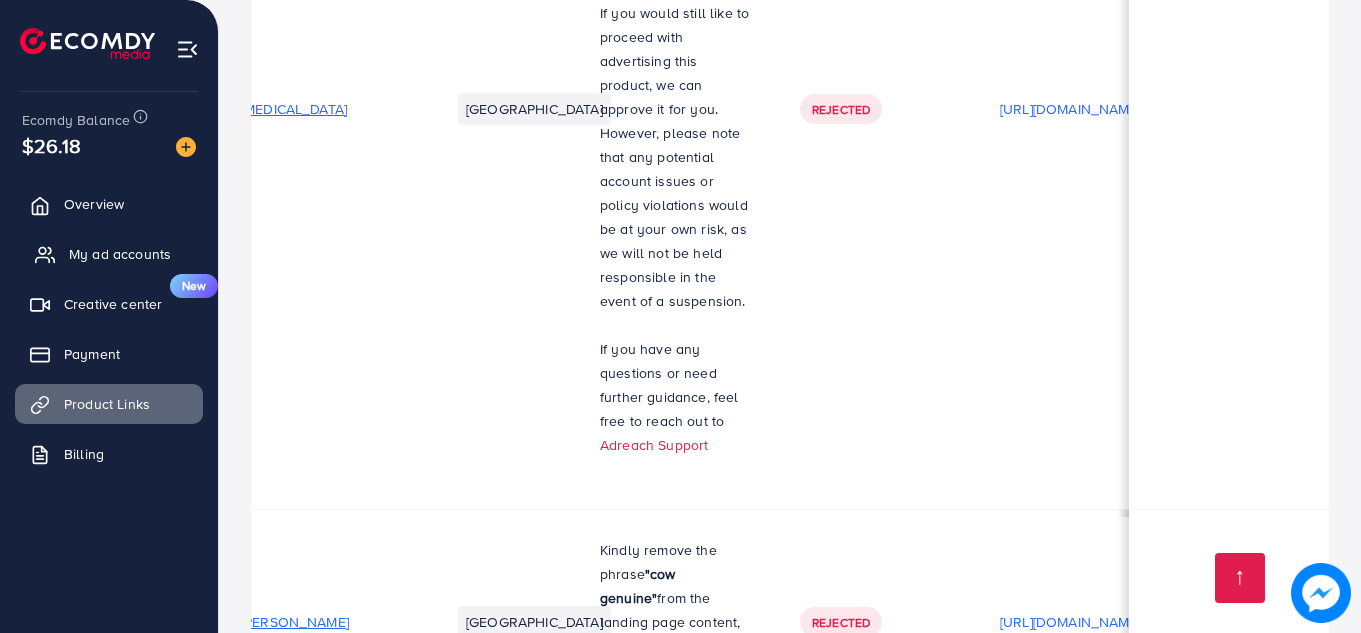 click on "My ad accounts" at bounding box center [120, 254] 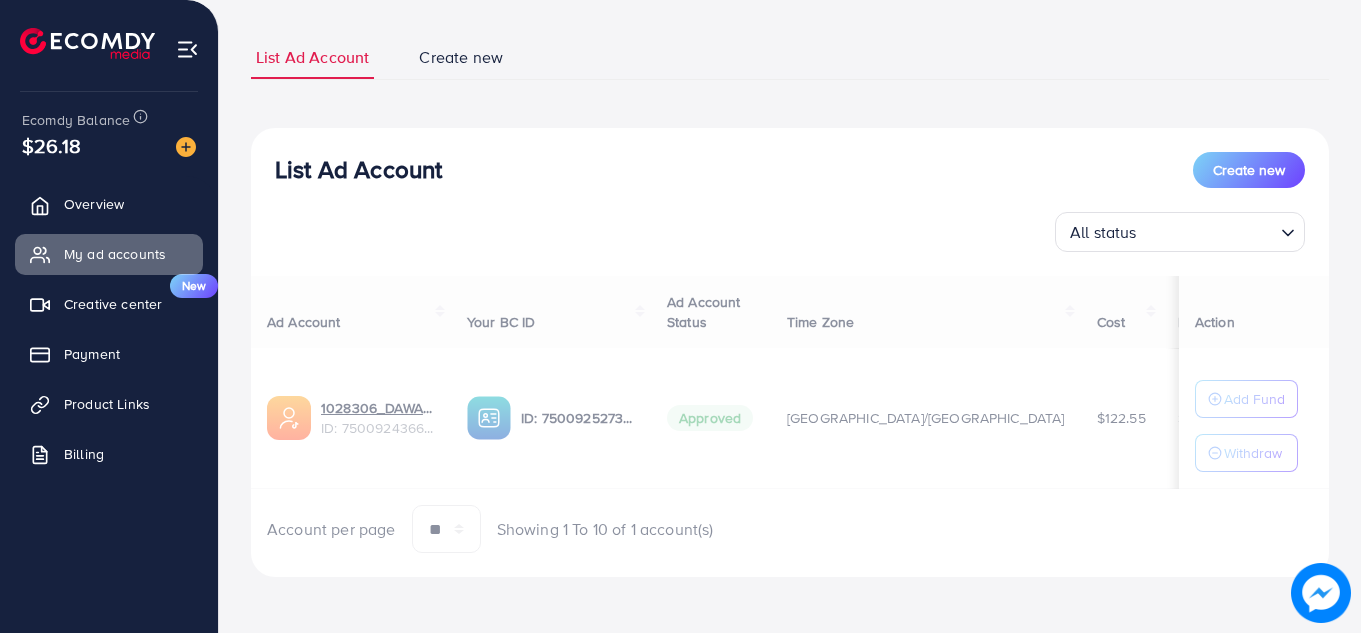 scroll, scrollTop: 0, scrollLeft: 0, axis: both 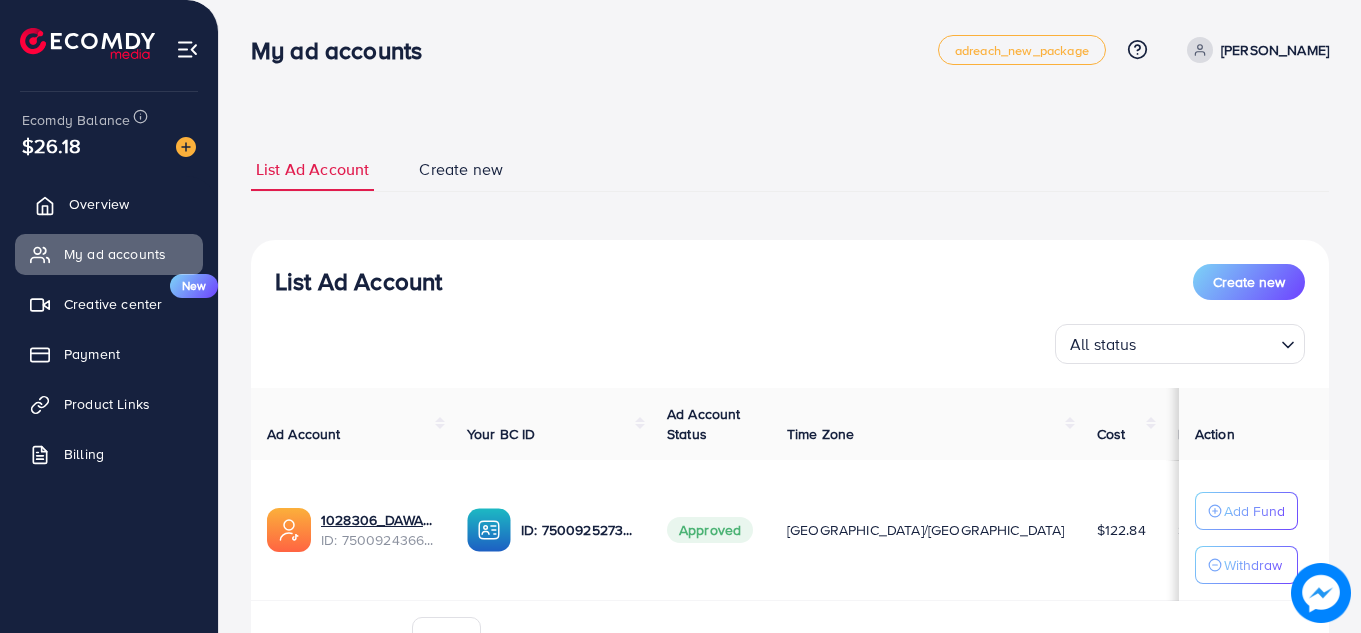 click on "Overview" at bounding box center (109, 204) 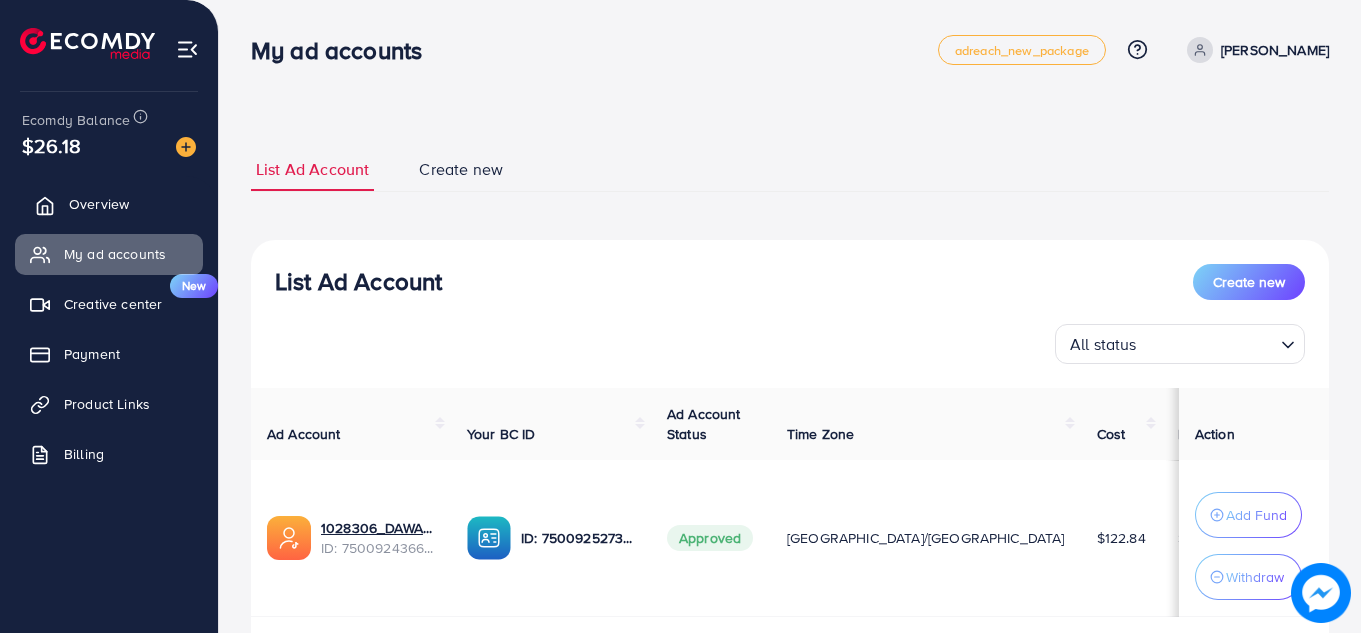 click on "Overview" at bounding box center (109, 204) 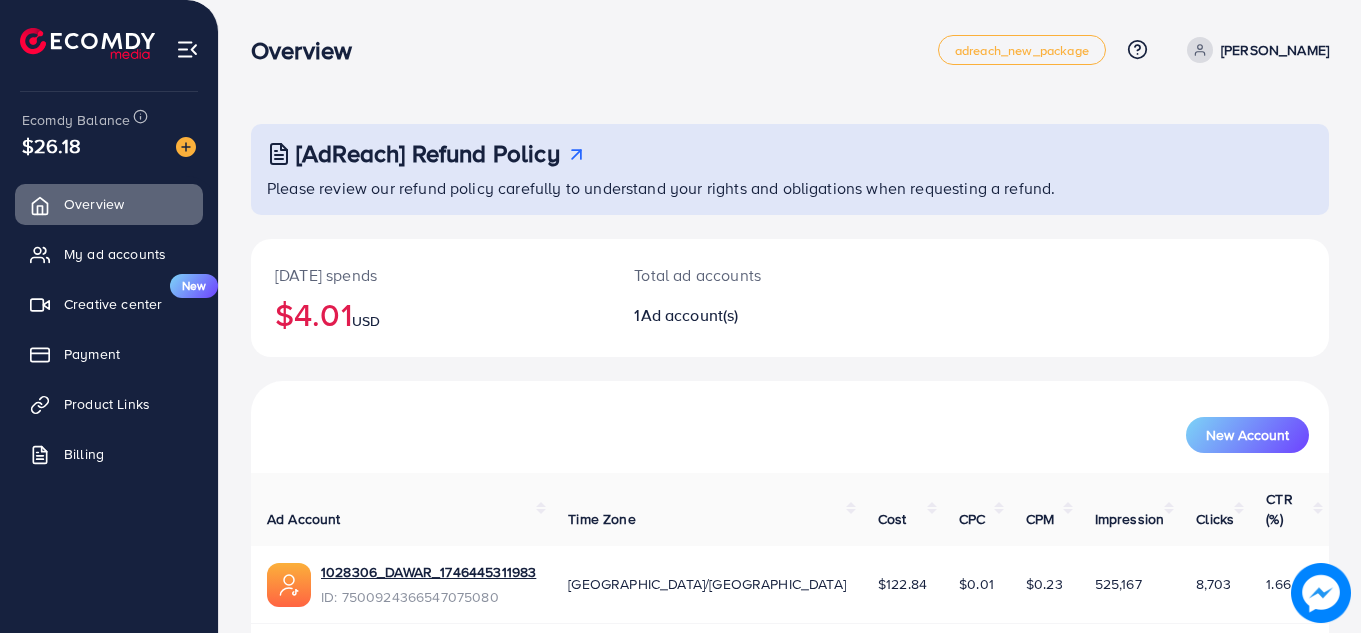 scroll, scrollTop: 55, scrollLeft: 0, axis: vertical 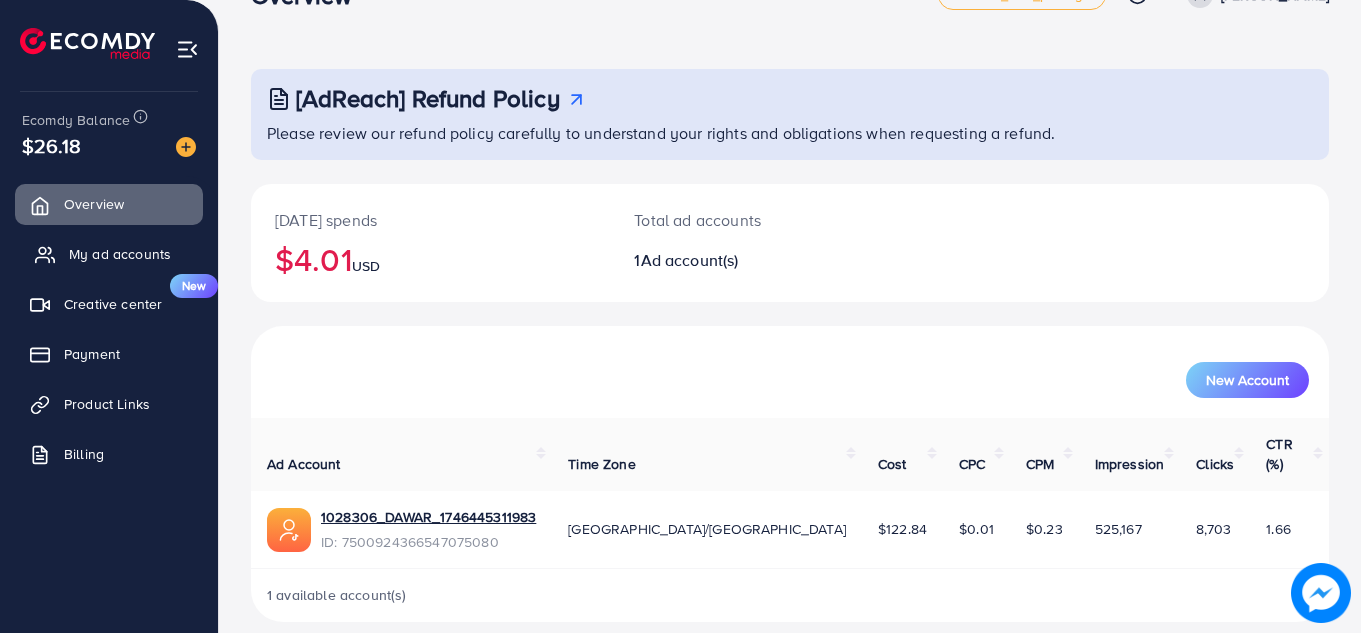 click on "My ad accounts" at bounding box center (120, 254) 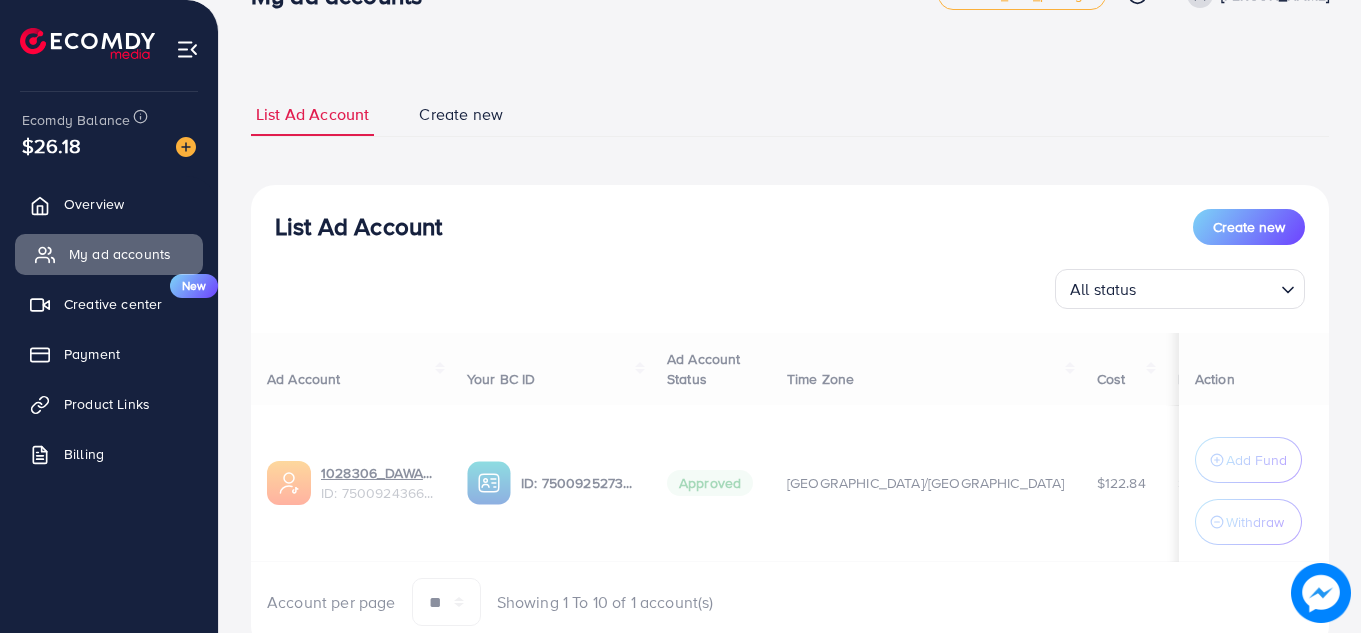 scroll, scrollTop: 0, scrollLeft: 0, axis: both 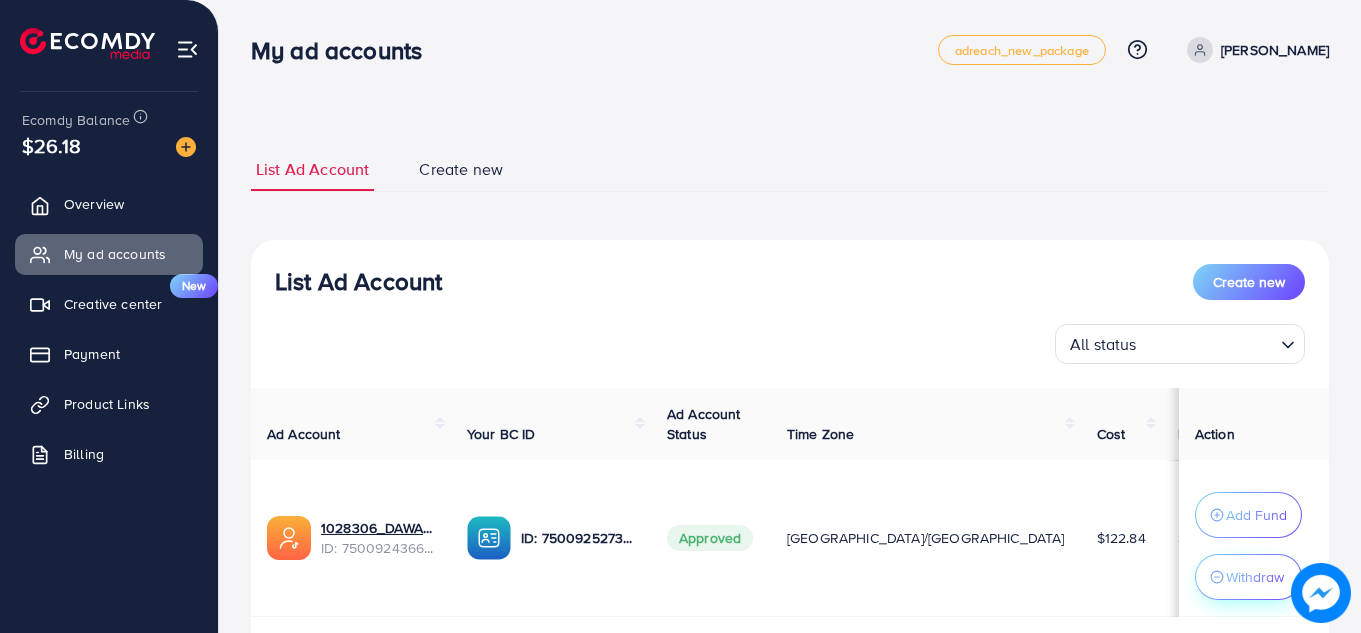 click 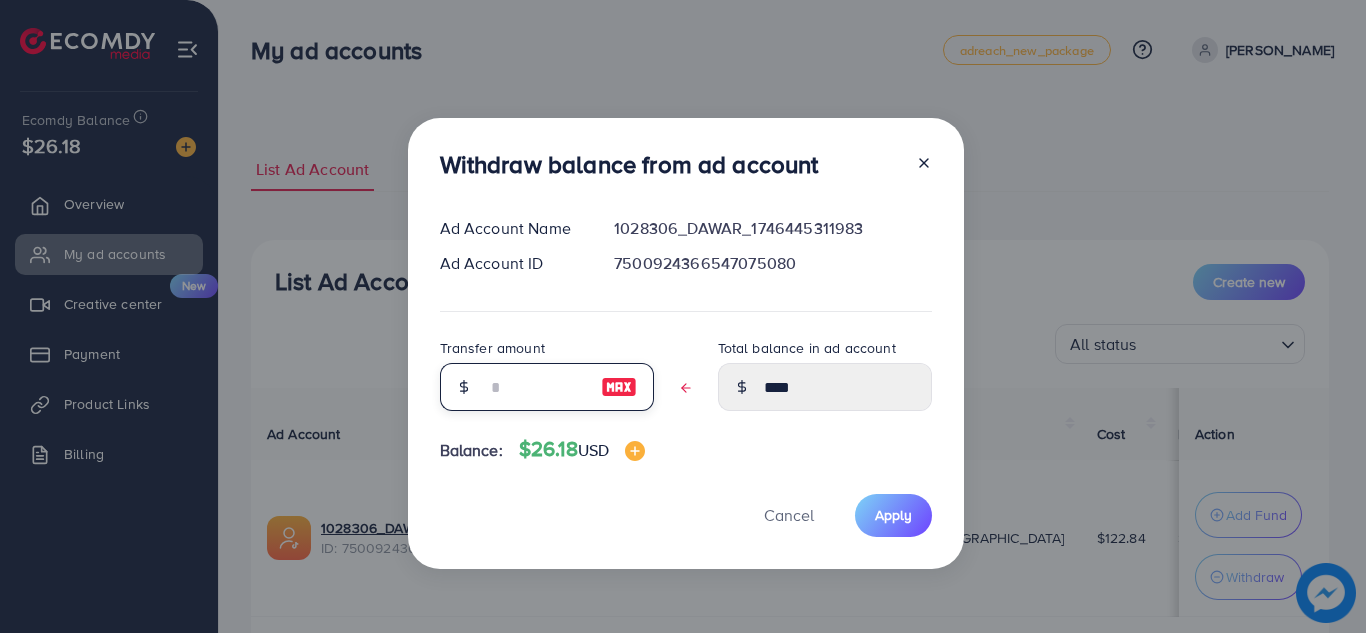 click at bounding box center (536, 387) 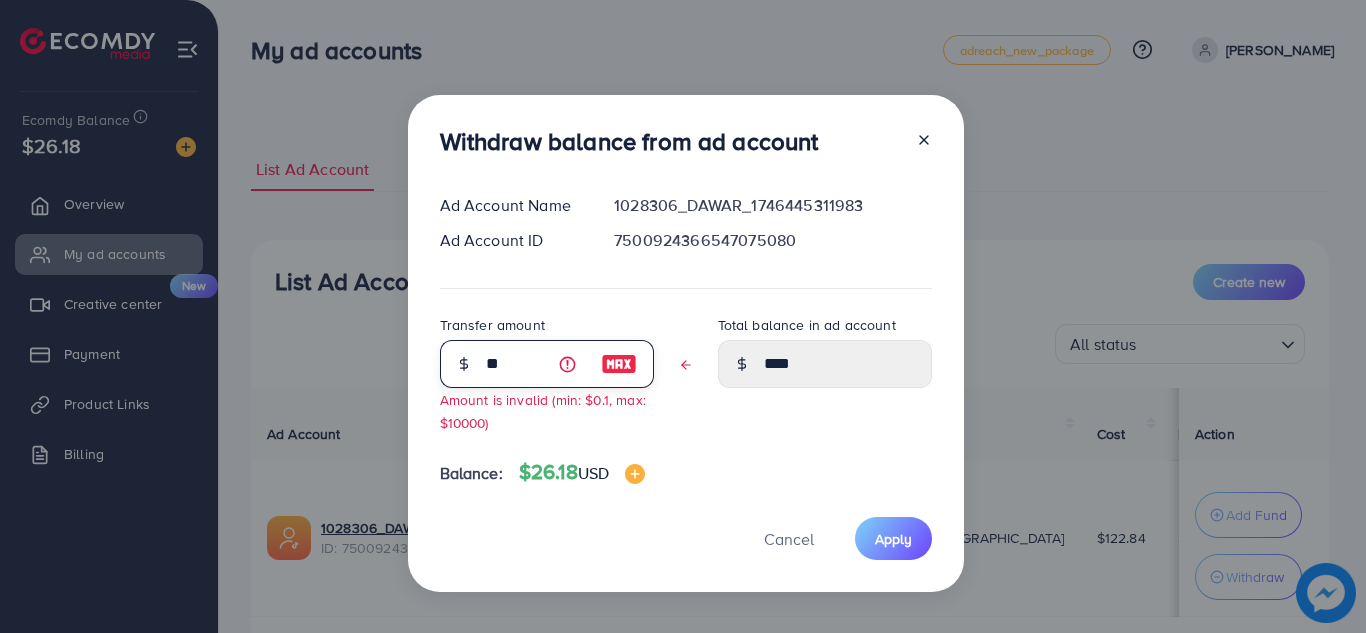 type on "***" 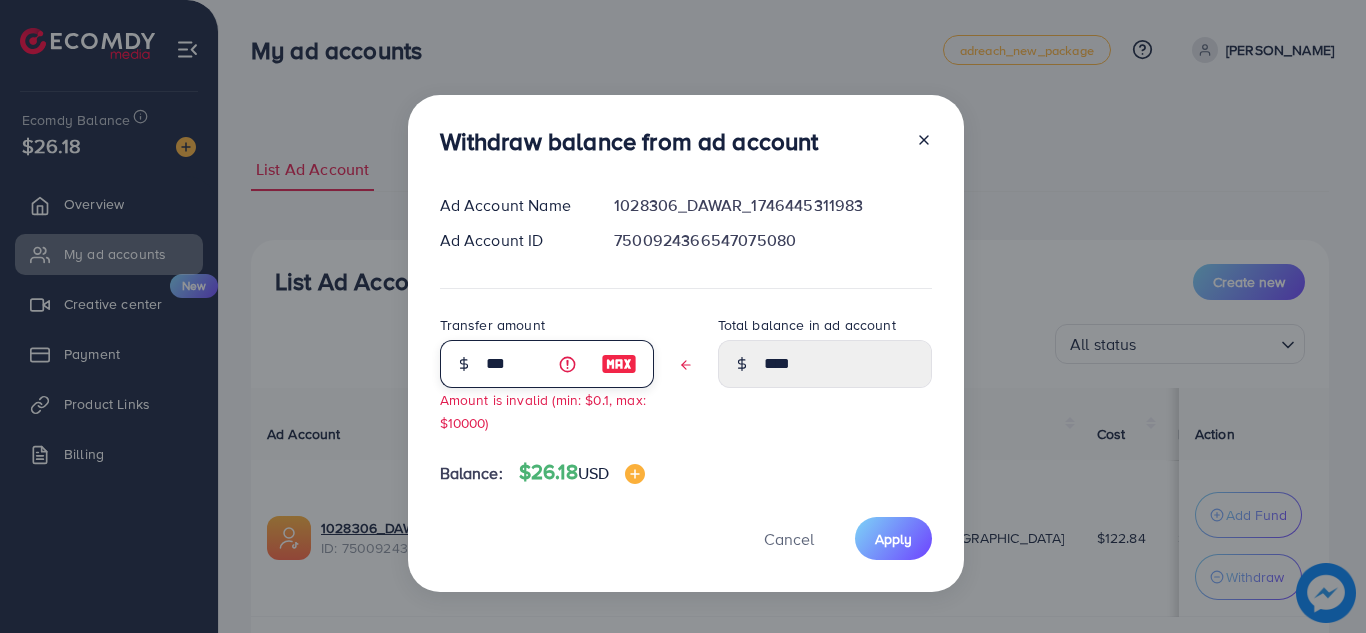 type on "****" 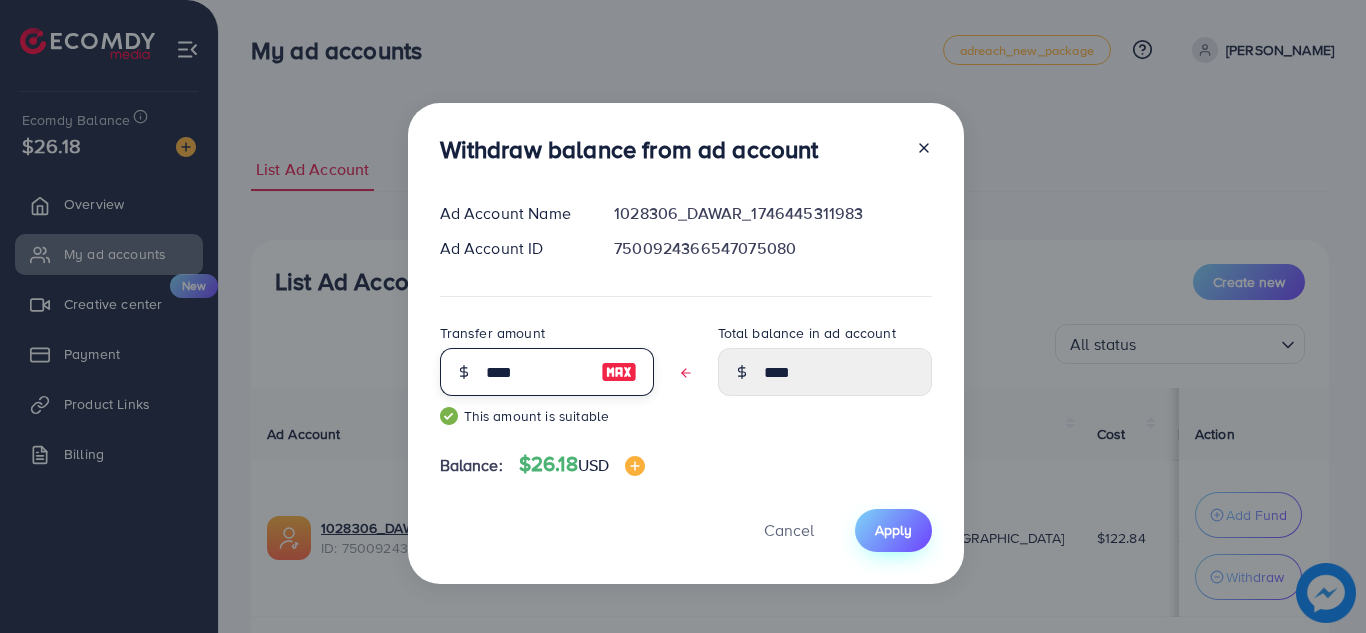 type on "****" 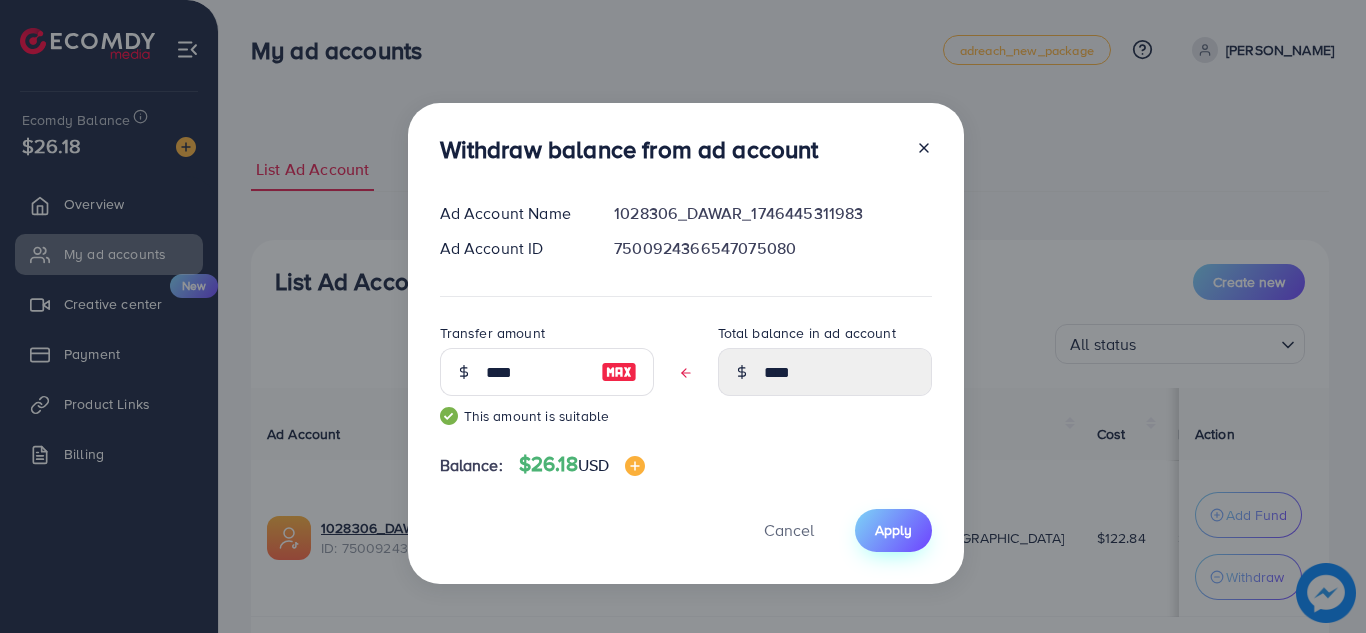 click on "Apply" at bounding box center (893, 530) 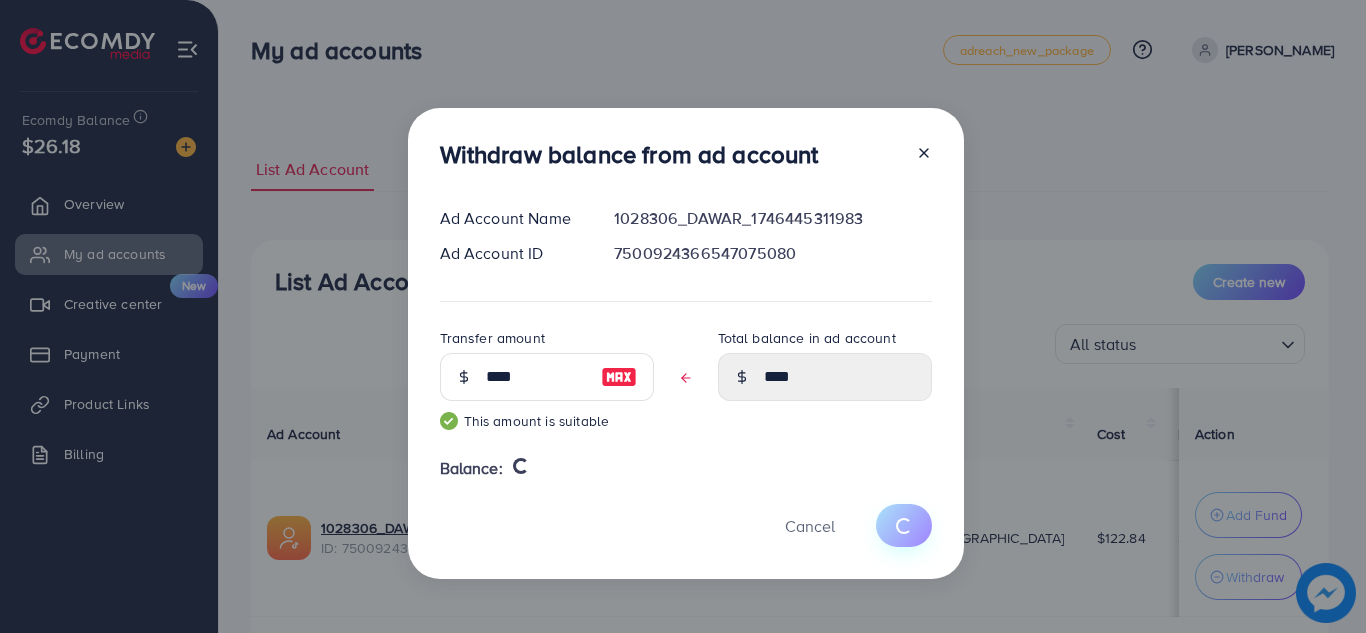 type 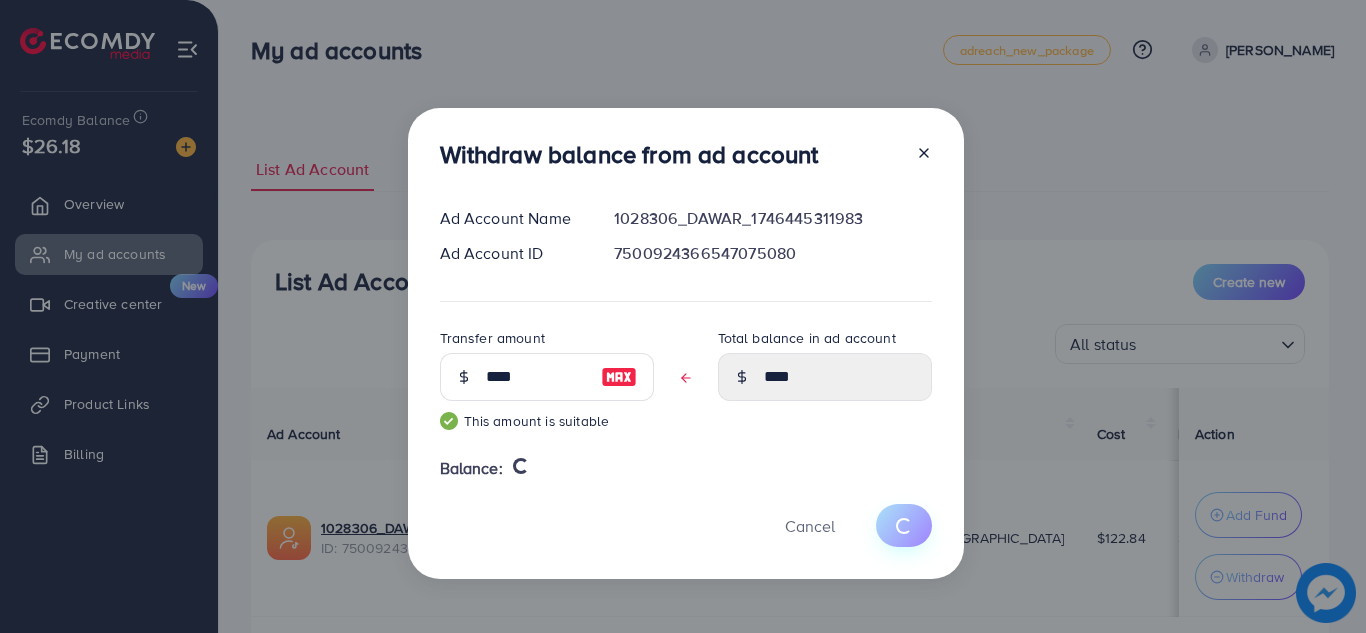 type on "****" 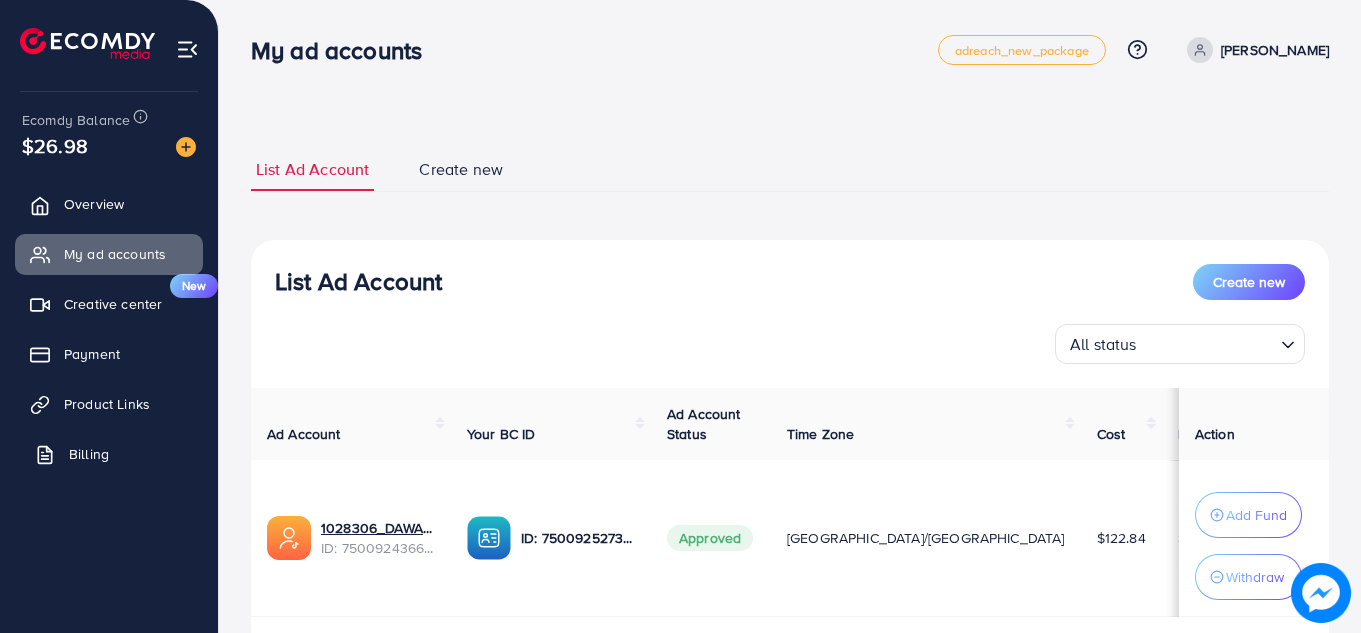 click on "Billing" at bounding box center [109, 454] 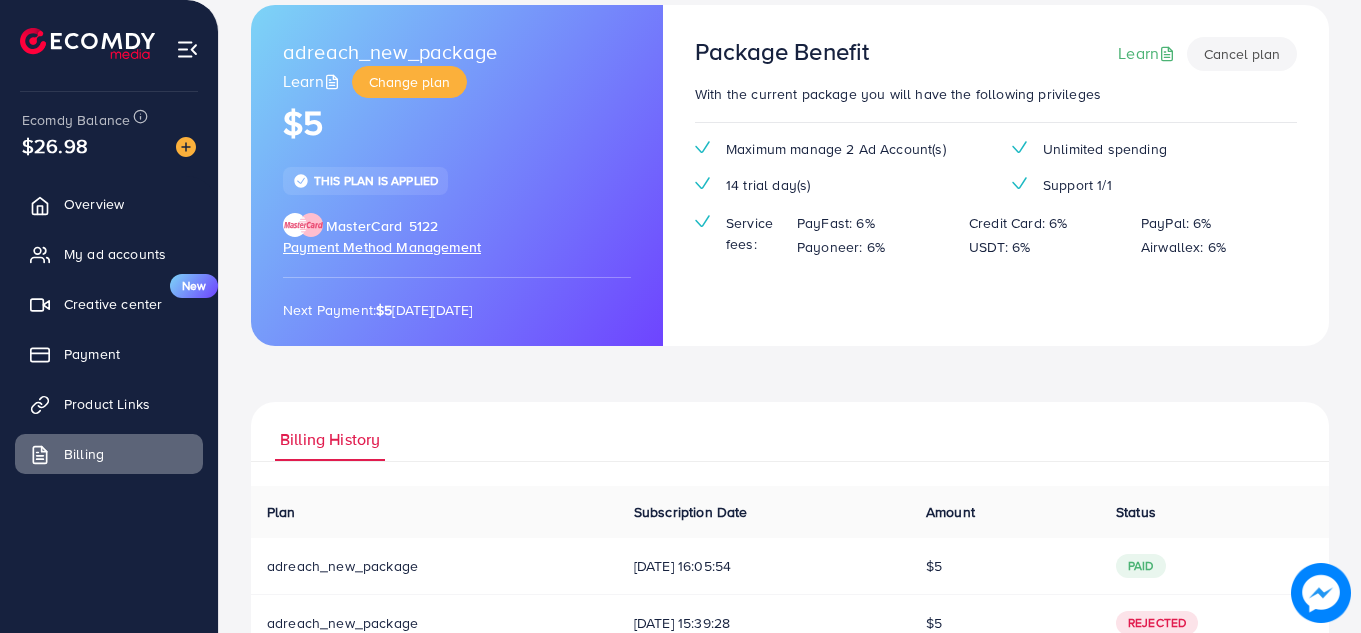 scroll, scrollTop: 243, scrollLeft: 0, axis: vertical 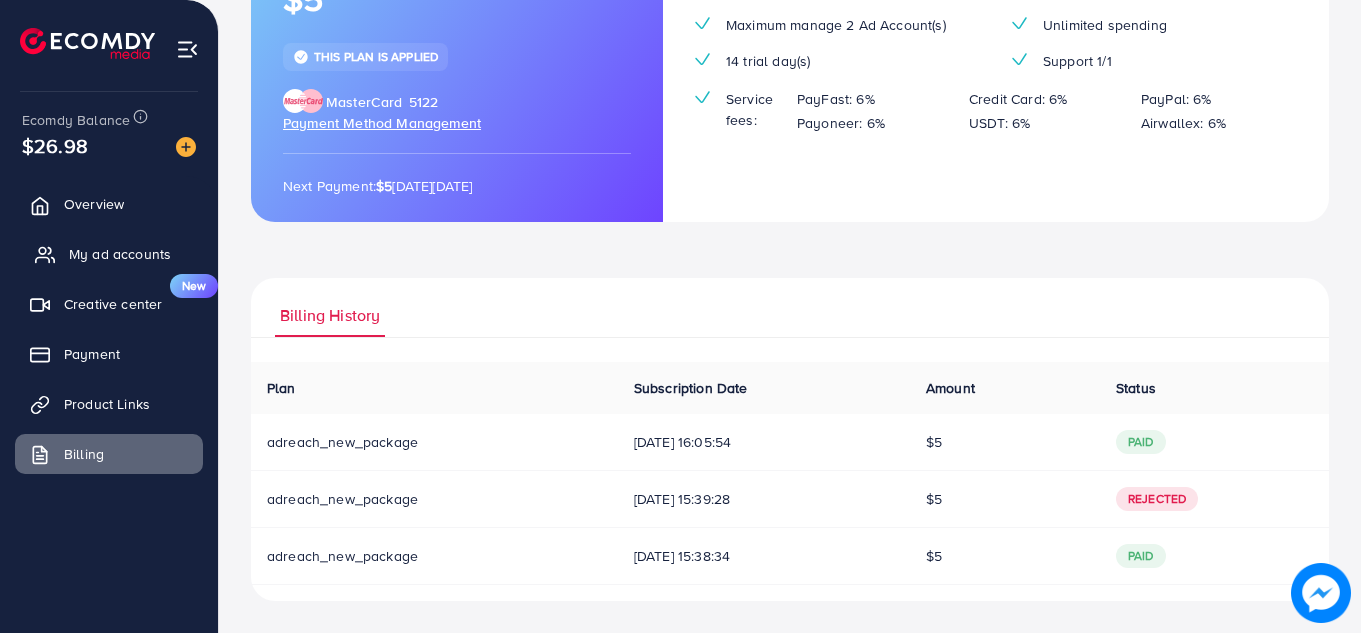 click on "My ad accounts" at bounding box center (120, 254) 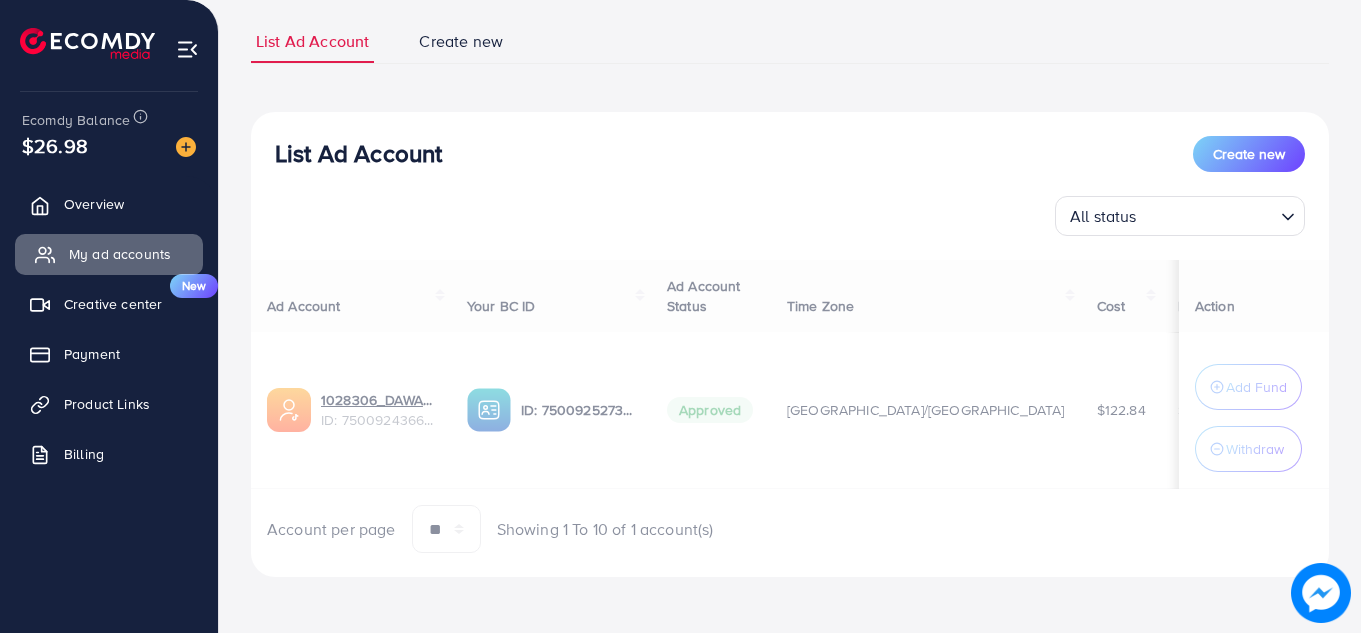 scroll, scrollTop: 0, scrollLeft: 0, axis: both 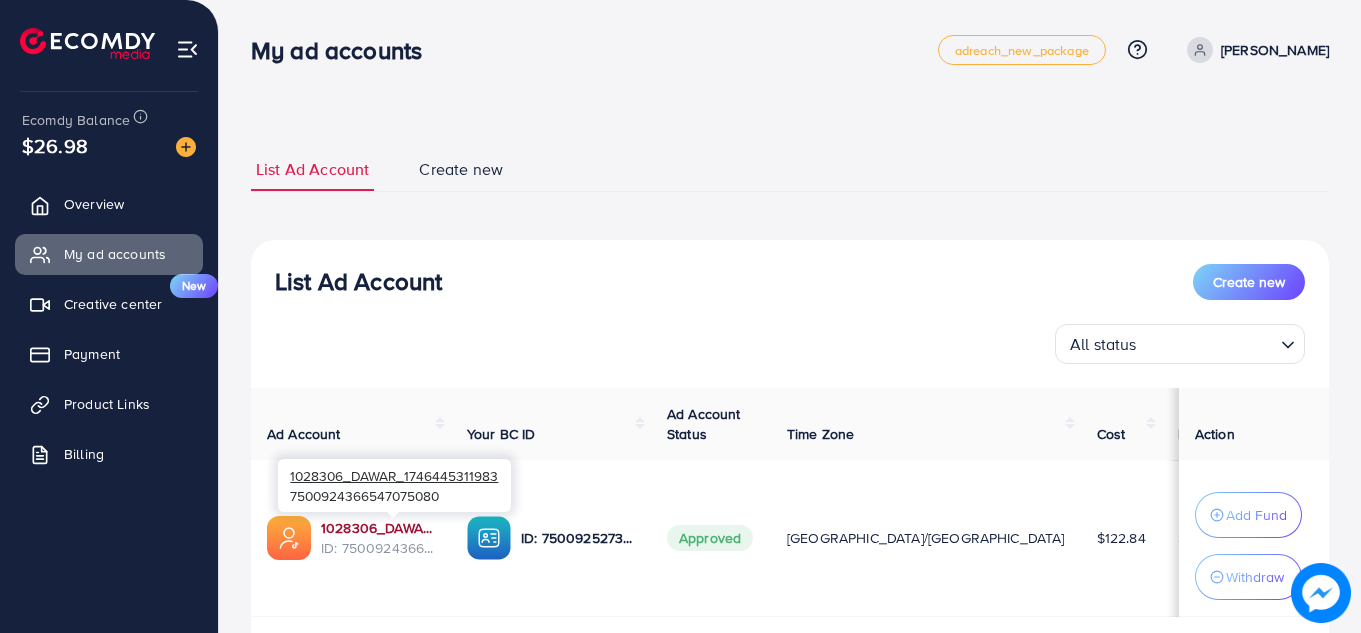 click on "1028306_DAWAR_1746445311983" at bounding box center [378, 528] 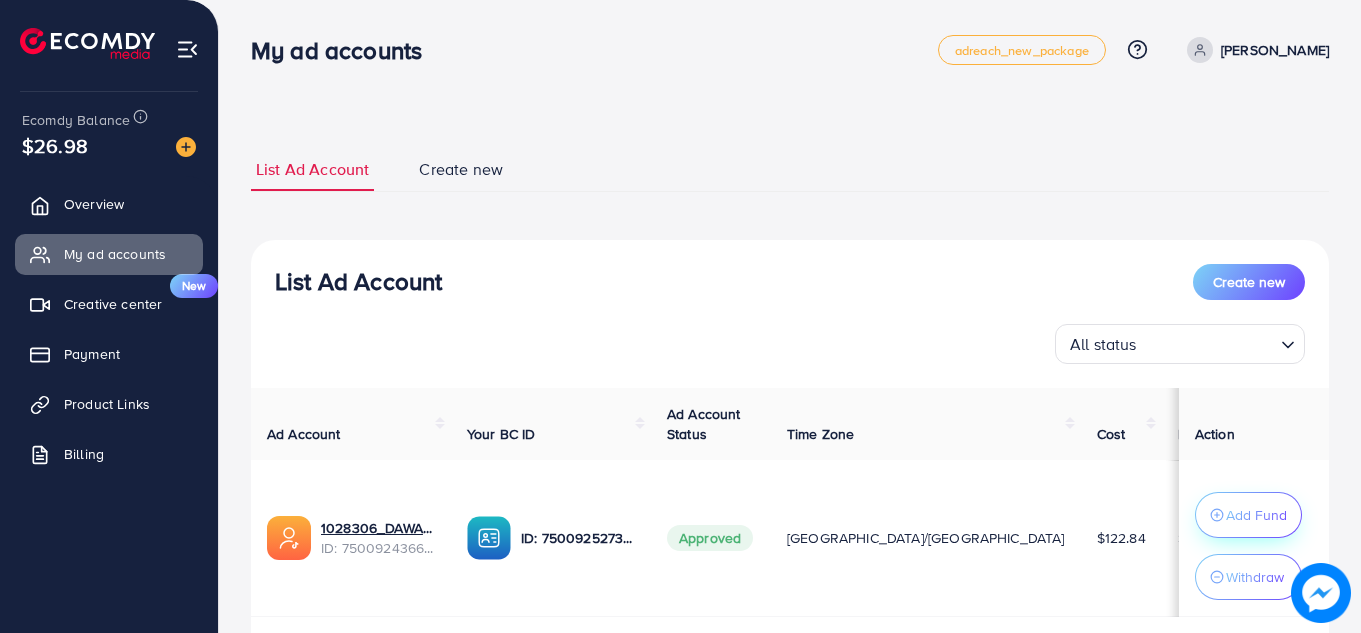 click on "Add Fund" at bounding box center (1256, 515) 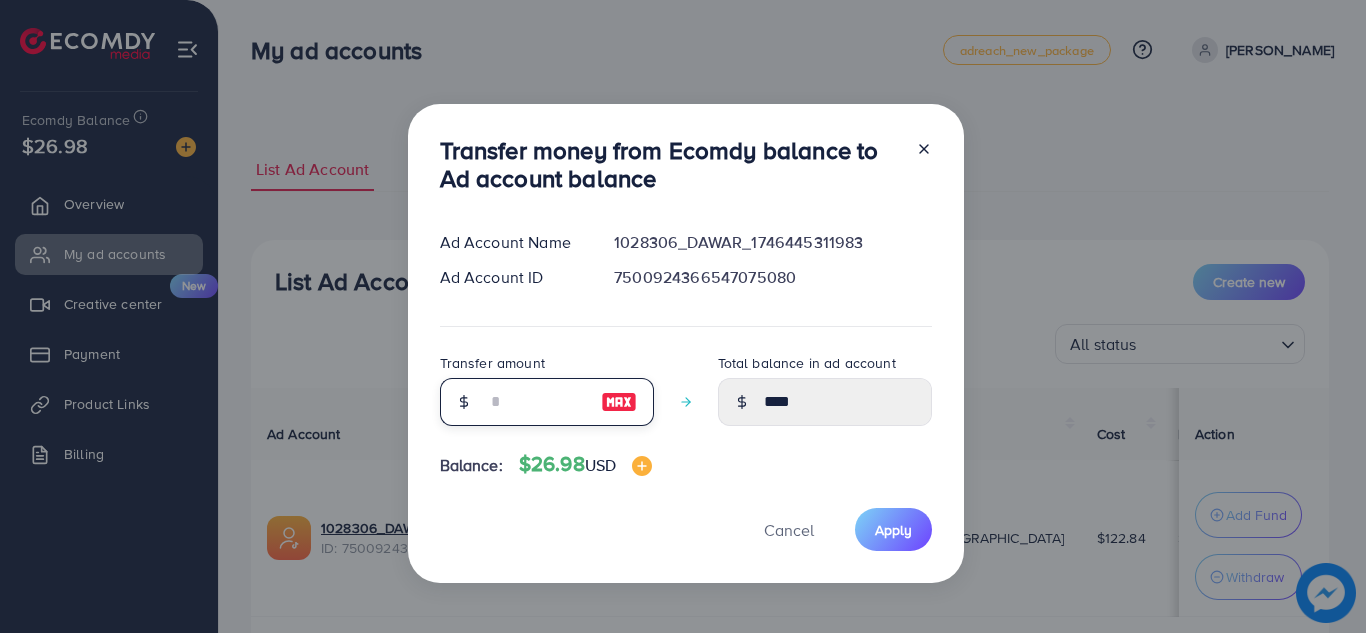 click at bounding box center (536, 402) 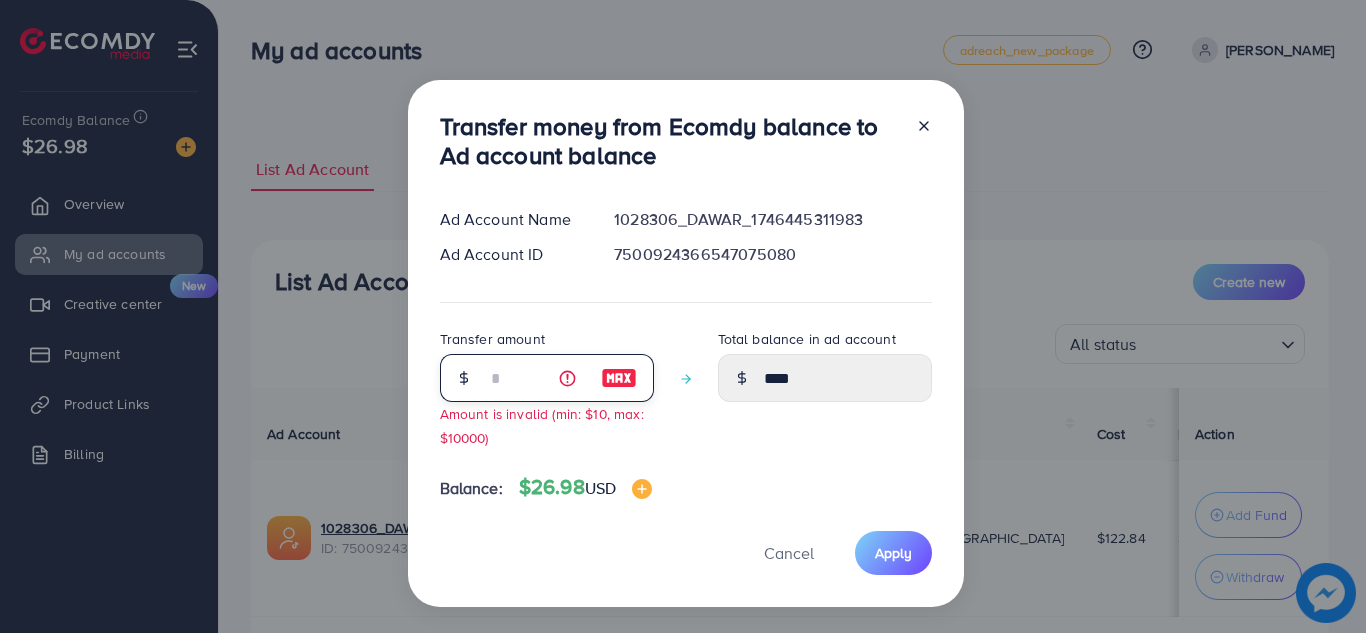 type on "****" 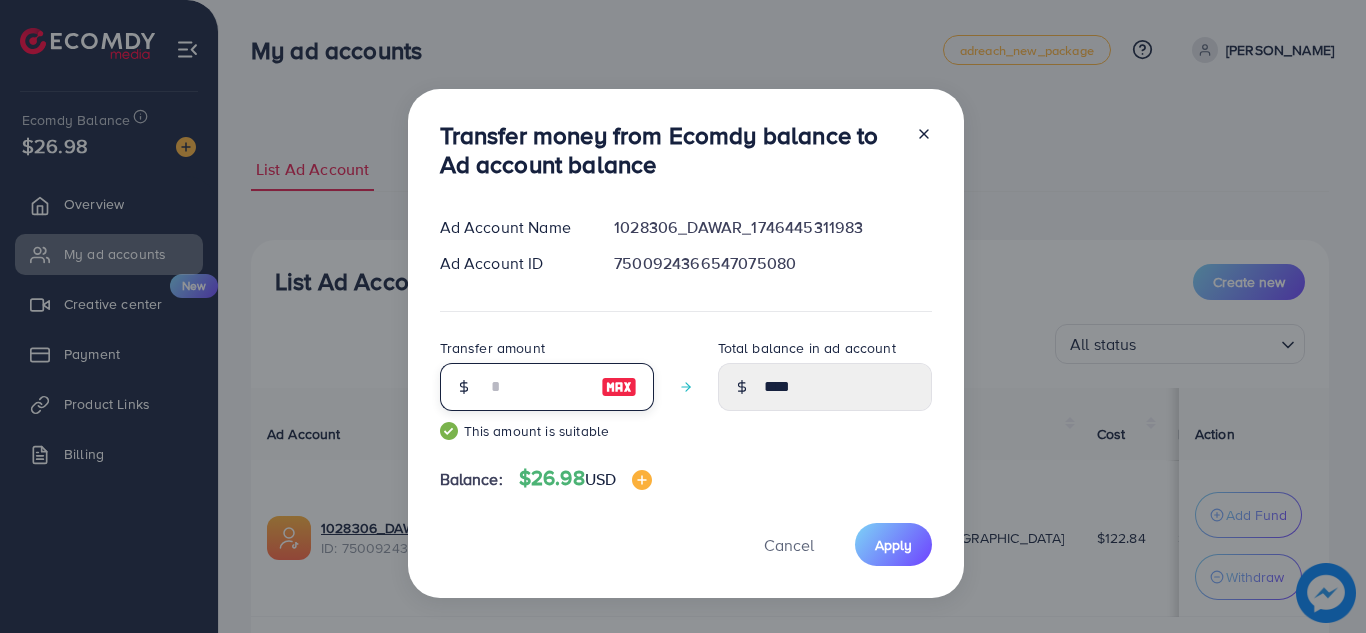 type on "*****" 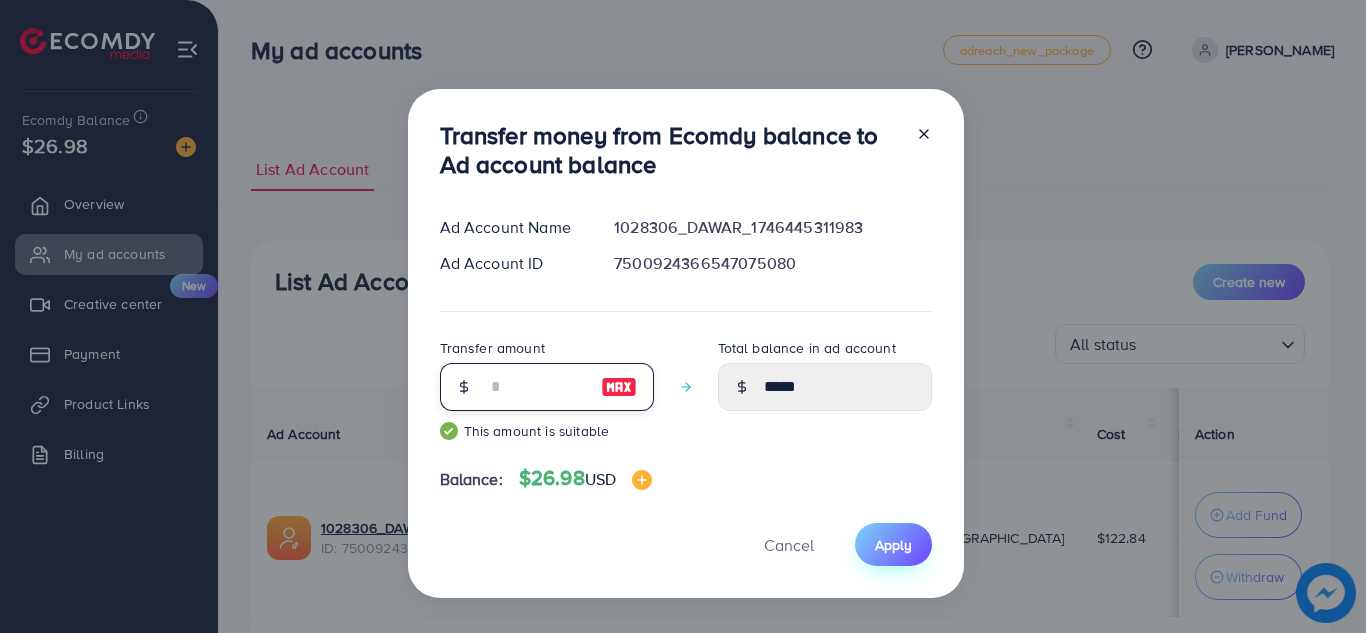 type on "**" 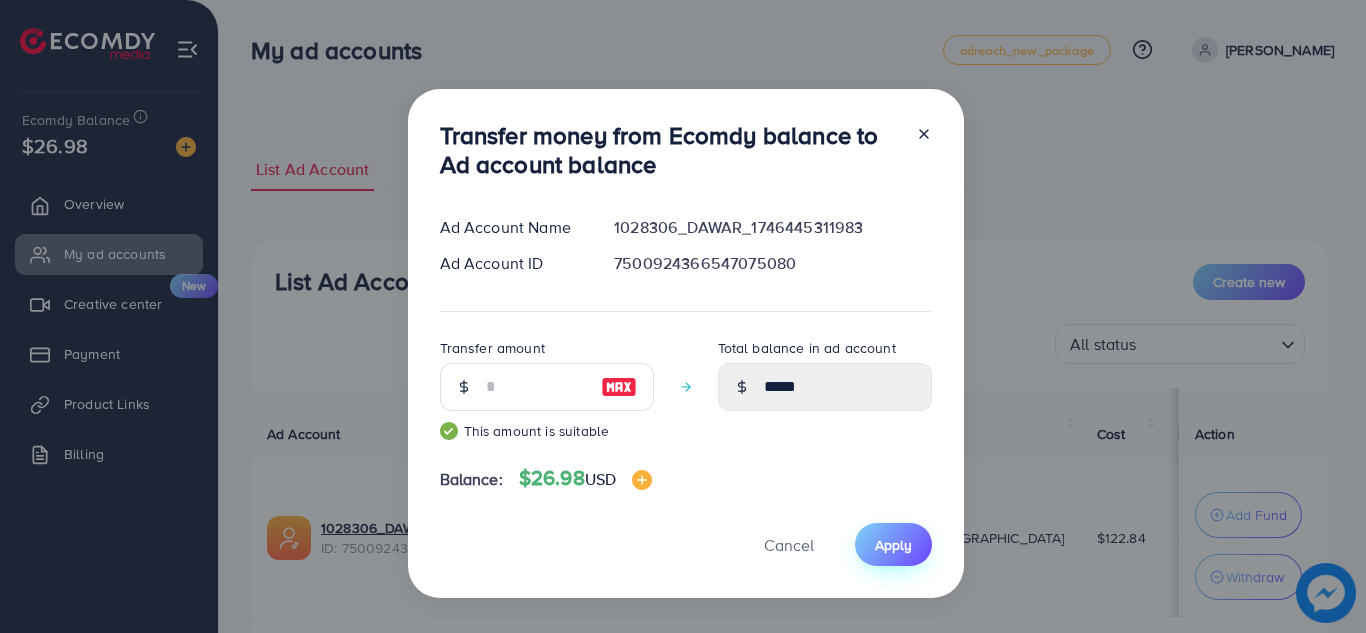click on "Apply" at bounding box center [893, 545] 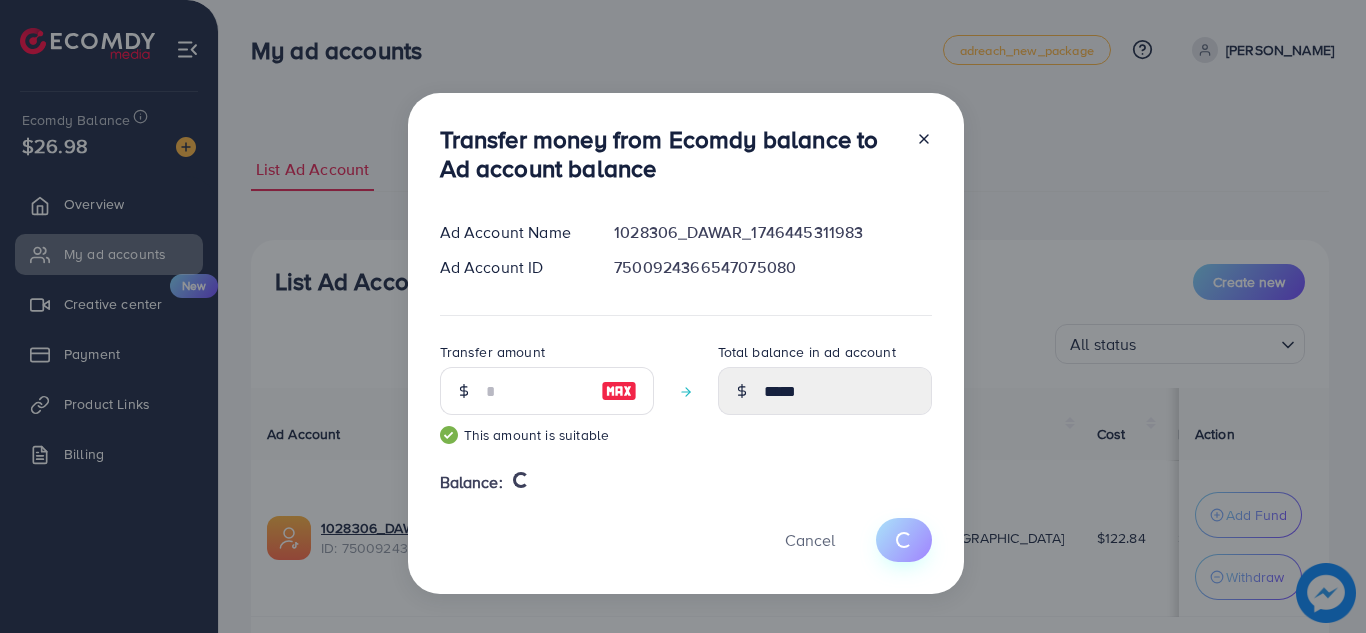 type 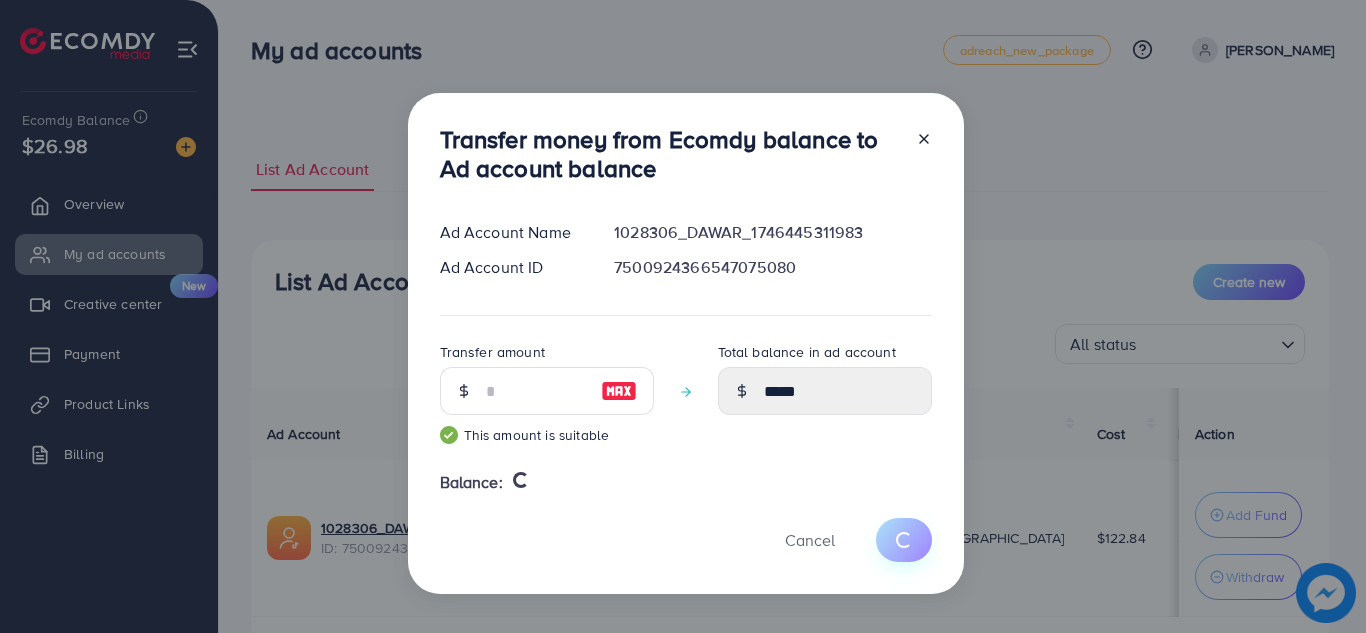 type on "****" 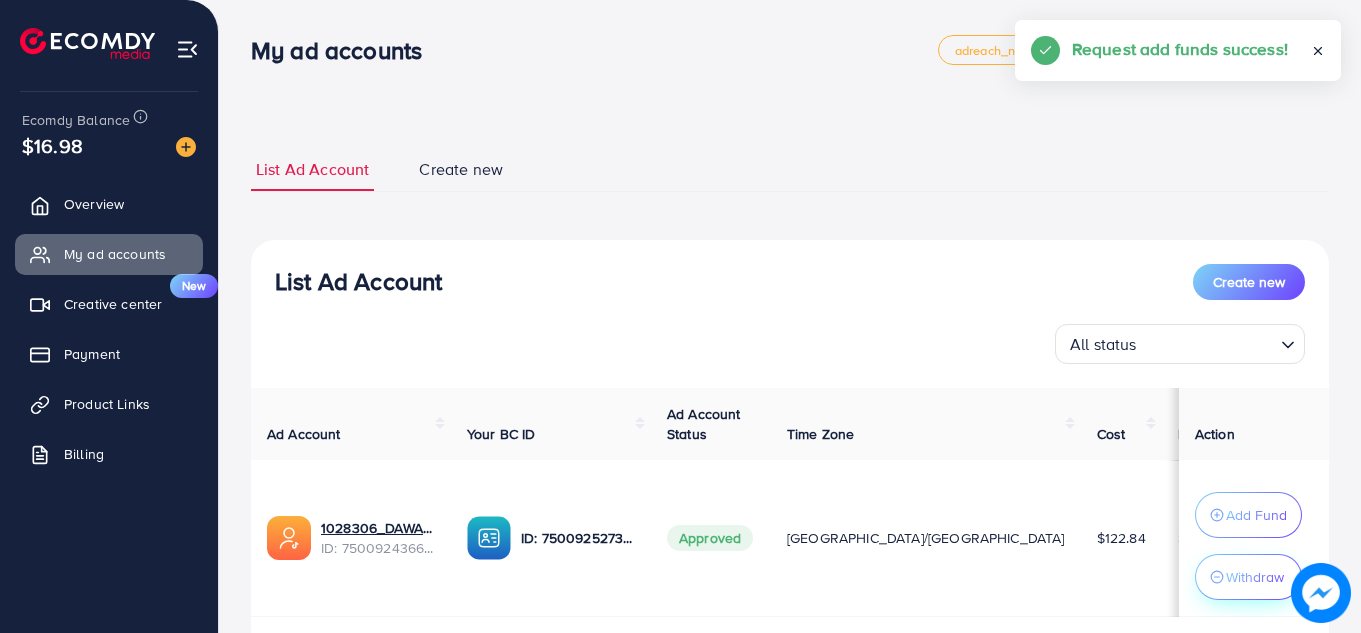 click on "Withdraw" at bounding box center [1255, 577] 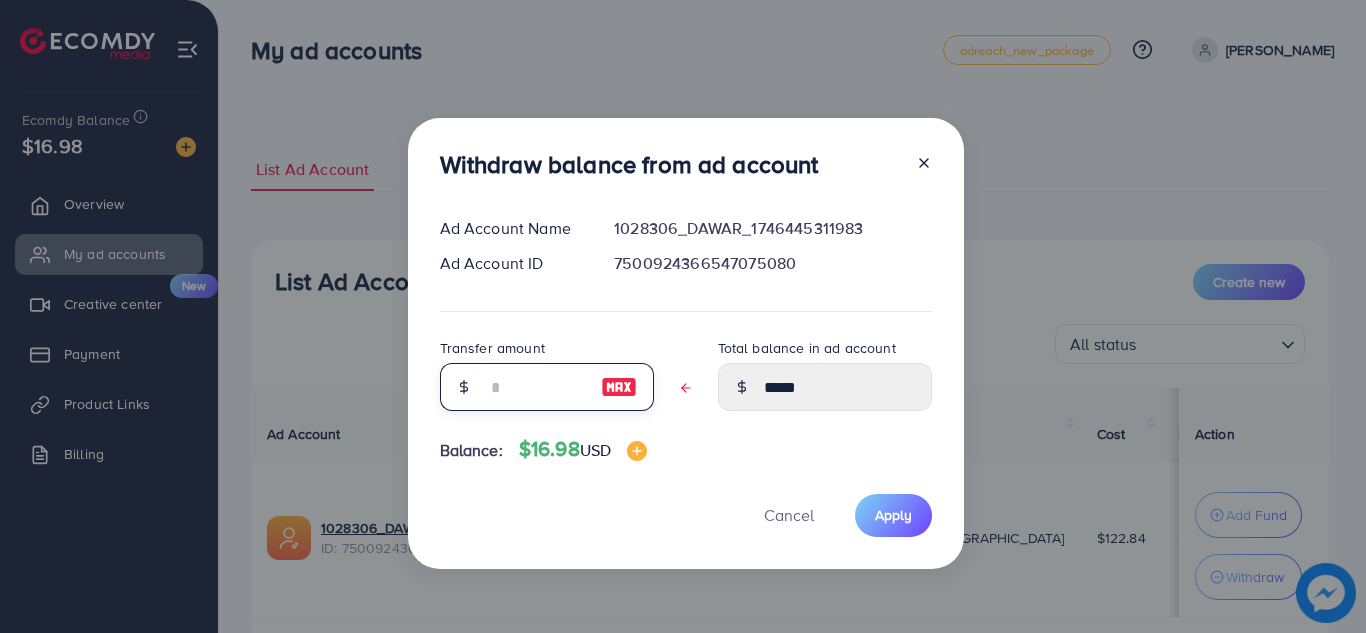 click at bounding box center (536, 387) 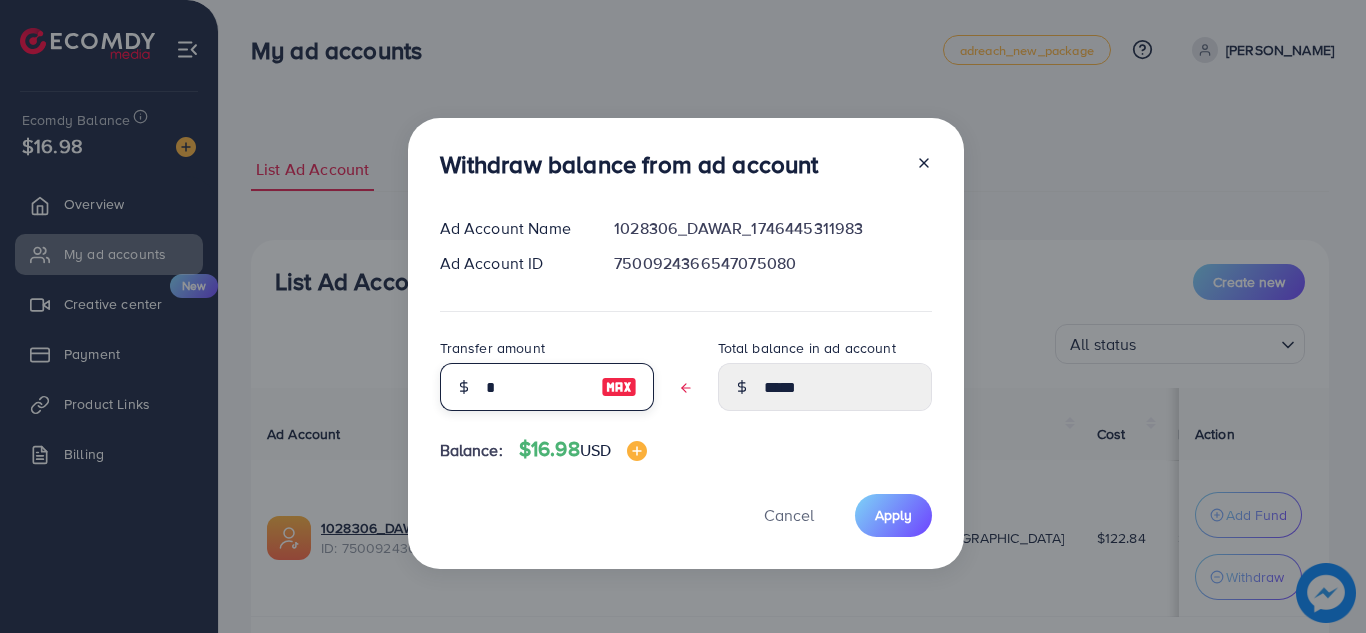type on "****" 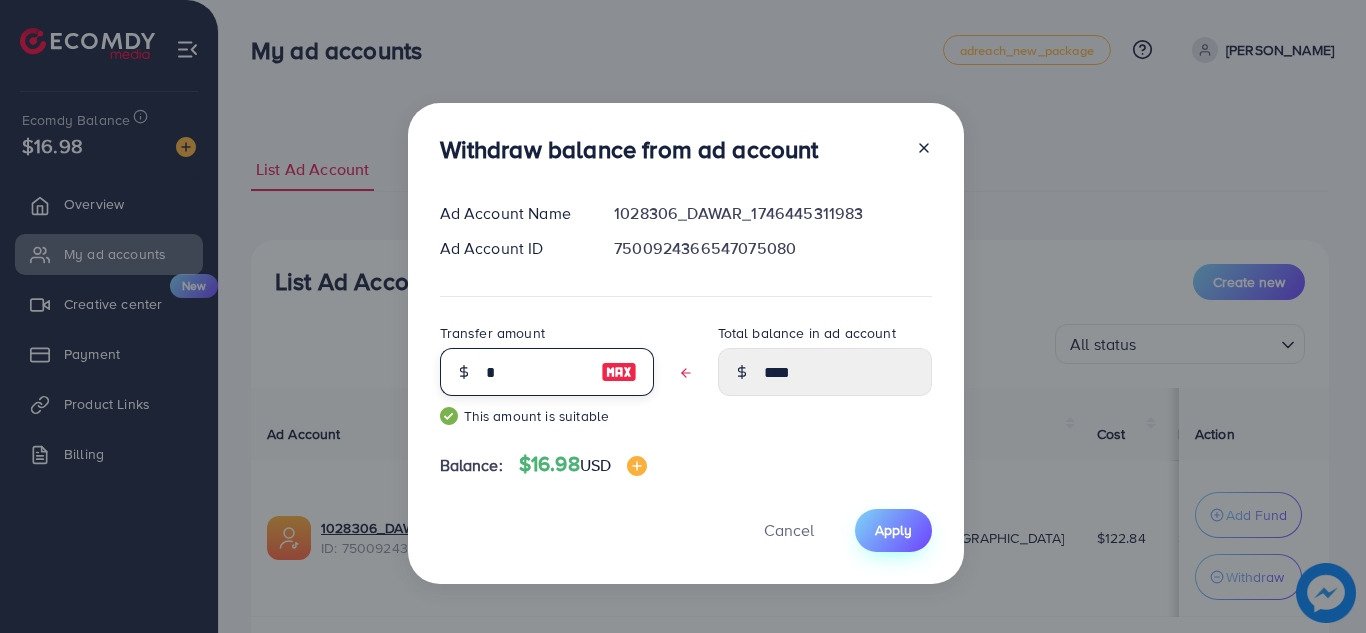 type on "*" 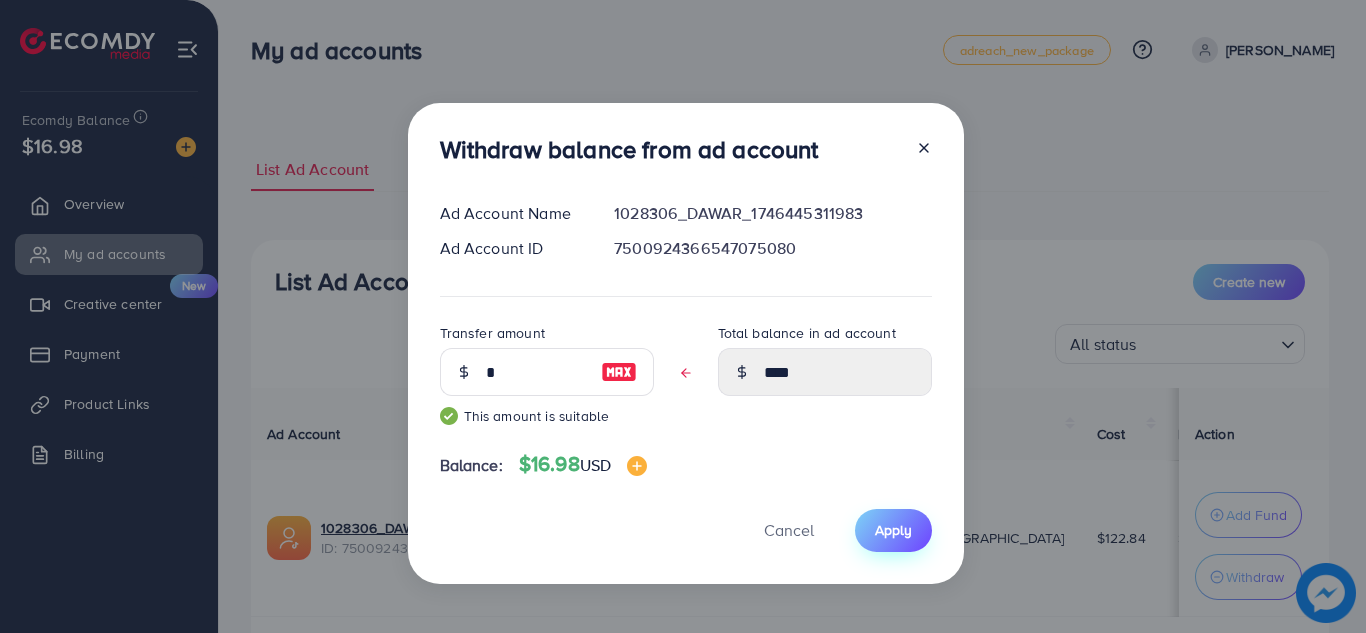 click on "Apply" at bounding box center [893, 530] 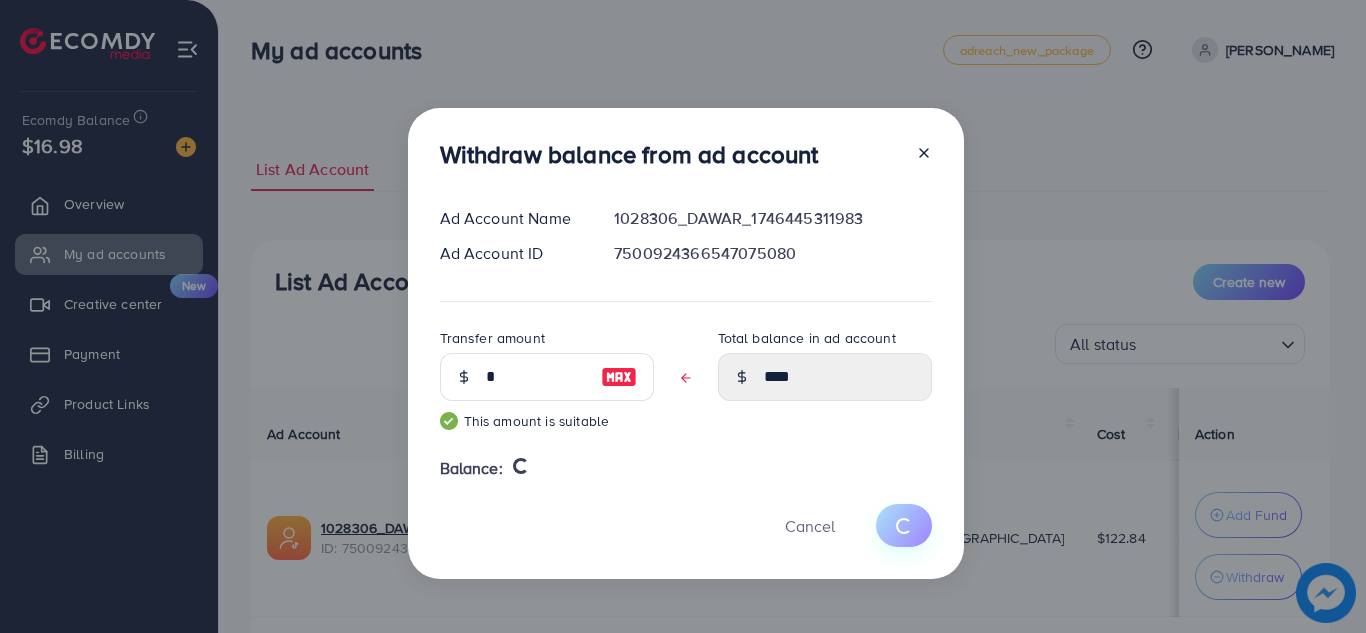 type 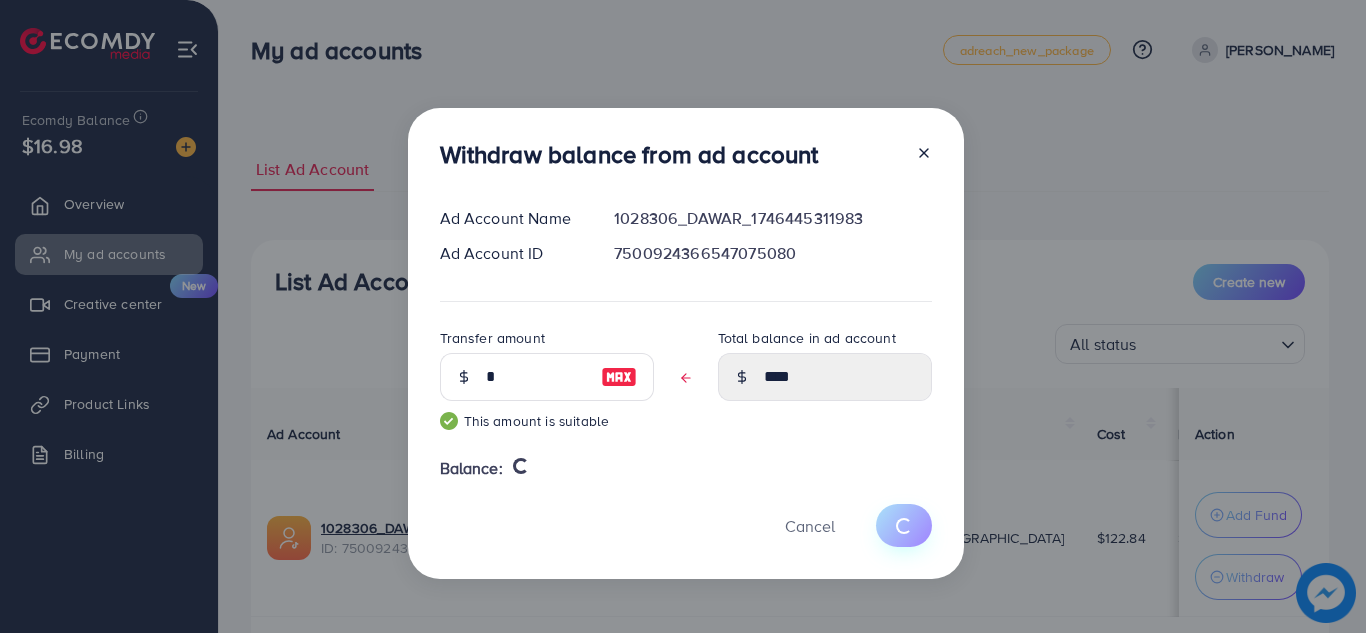 type on "*****" 